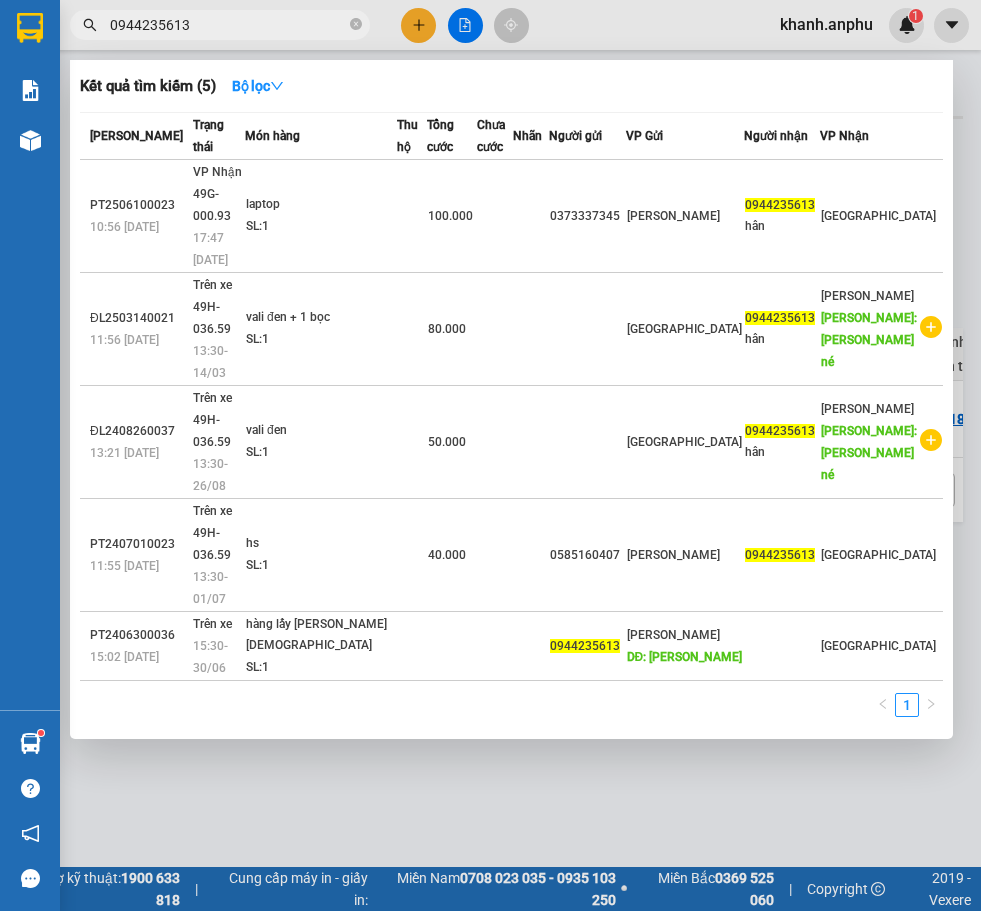click on "0944235613" at bounding box center (228, 25) 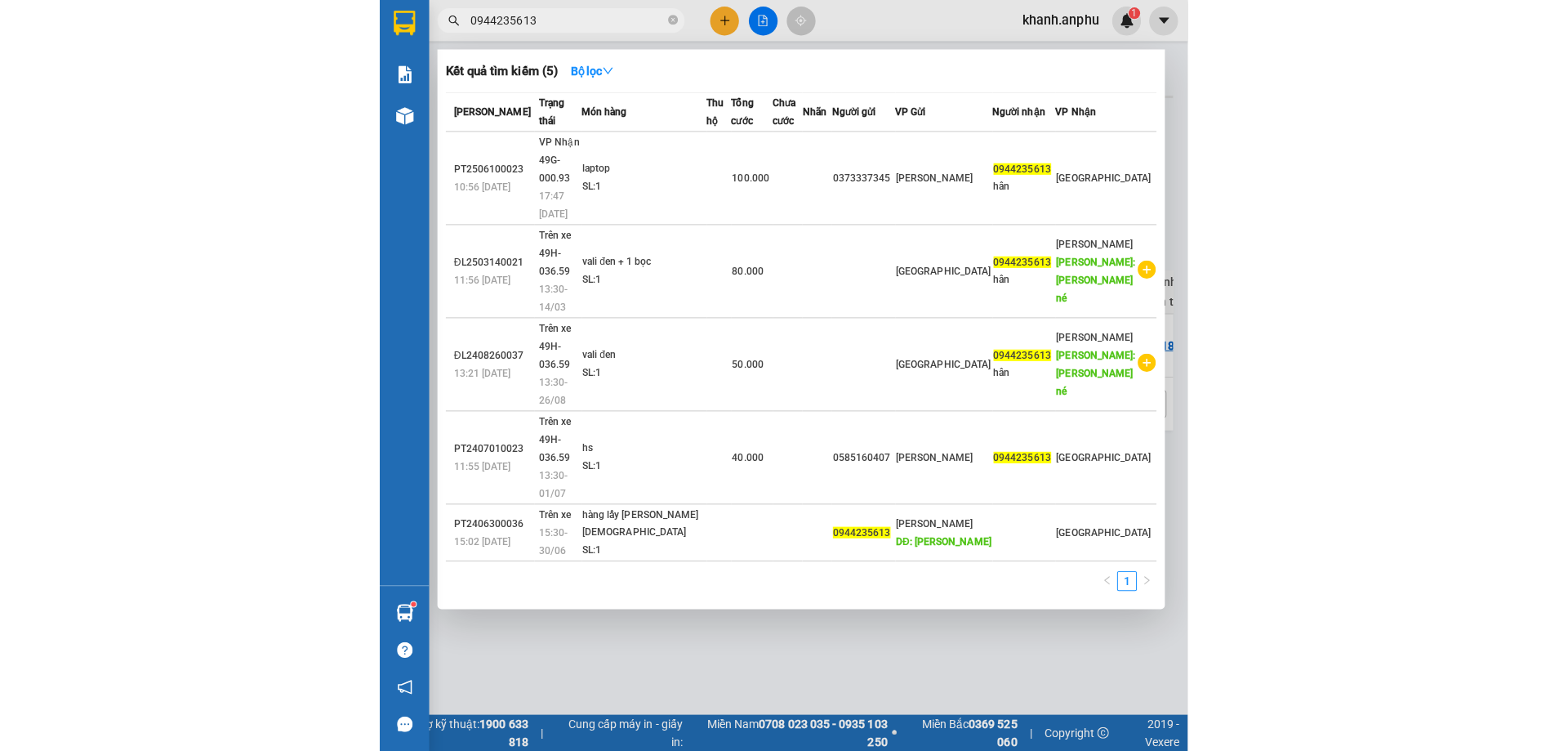 scroll, scrollTop: 0, scrollLeft: 0, axis: both 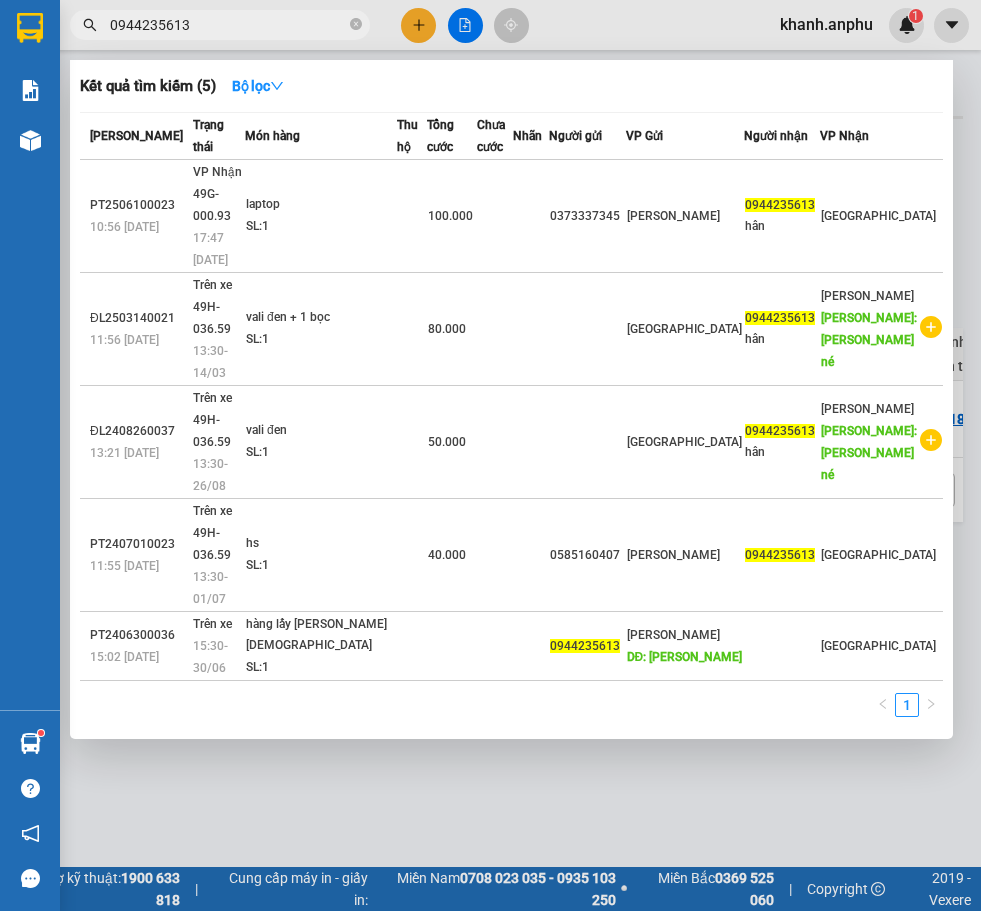 click on "0944235613" at bounding box center (228, 25) 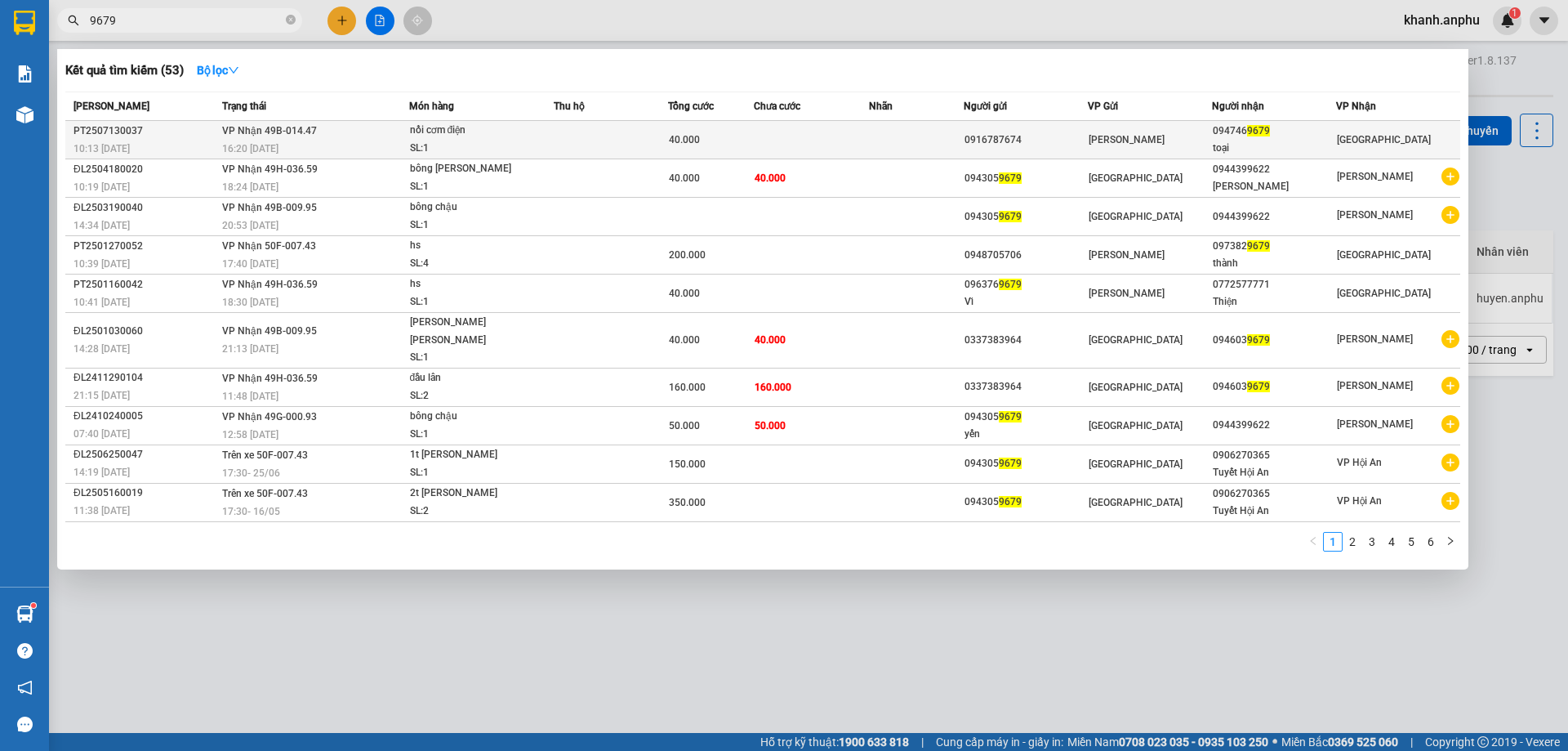 type on "9679" 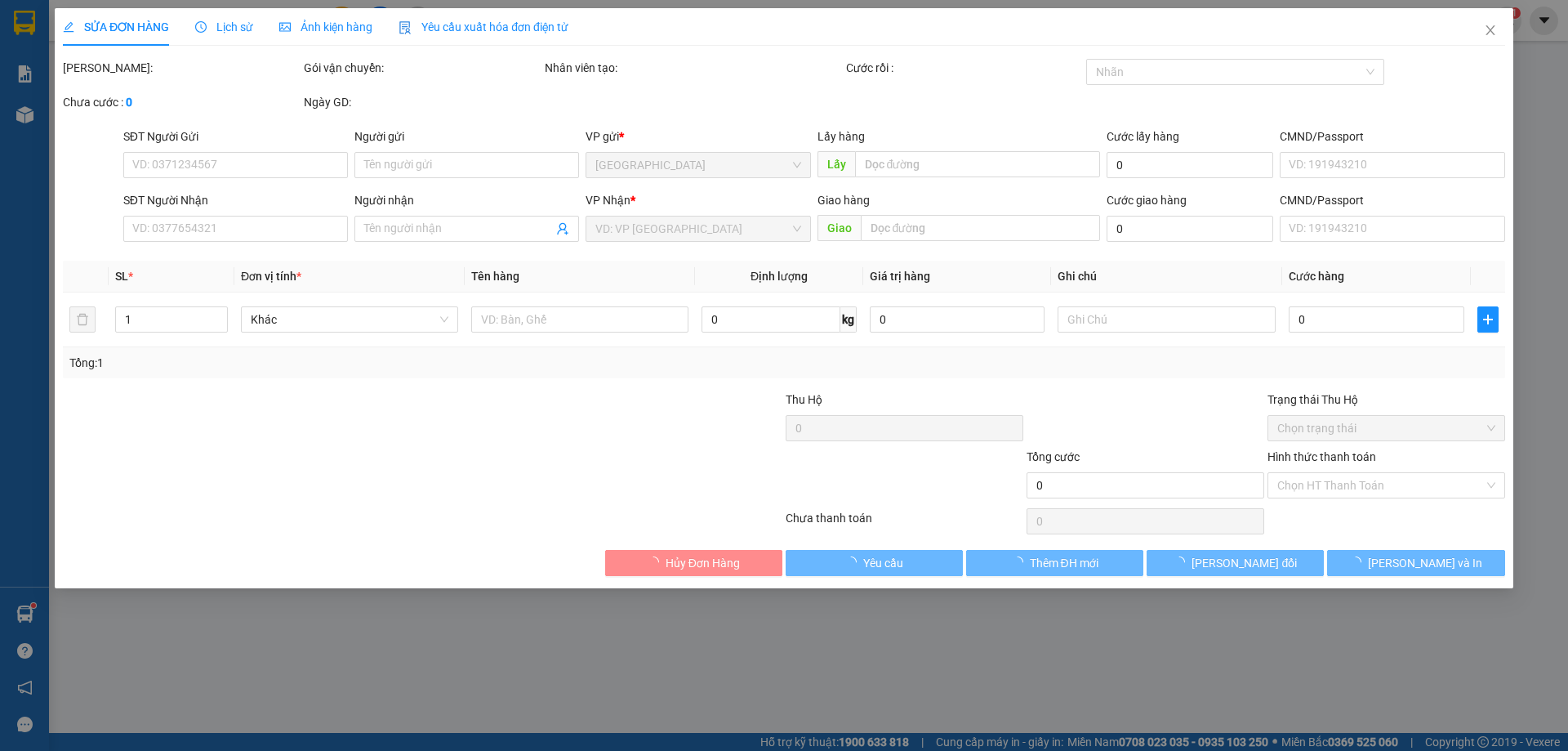 type on "0916787674" 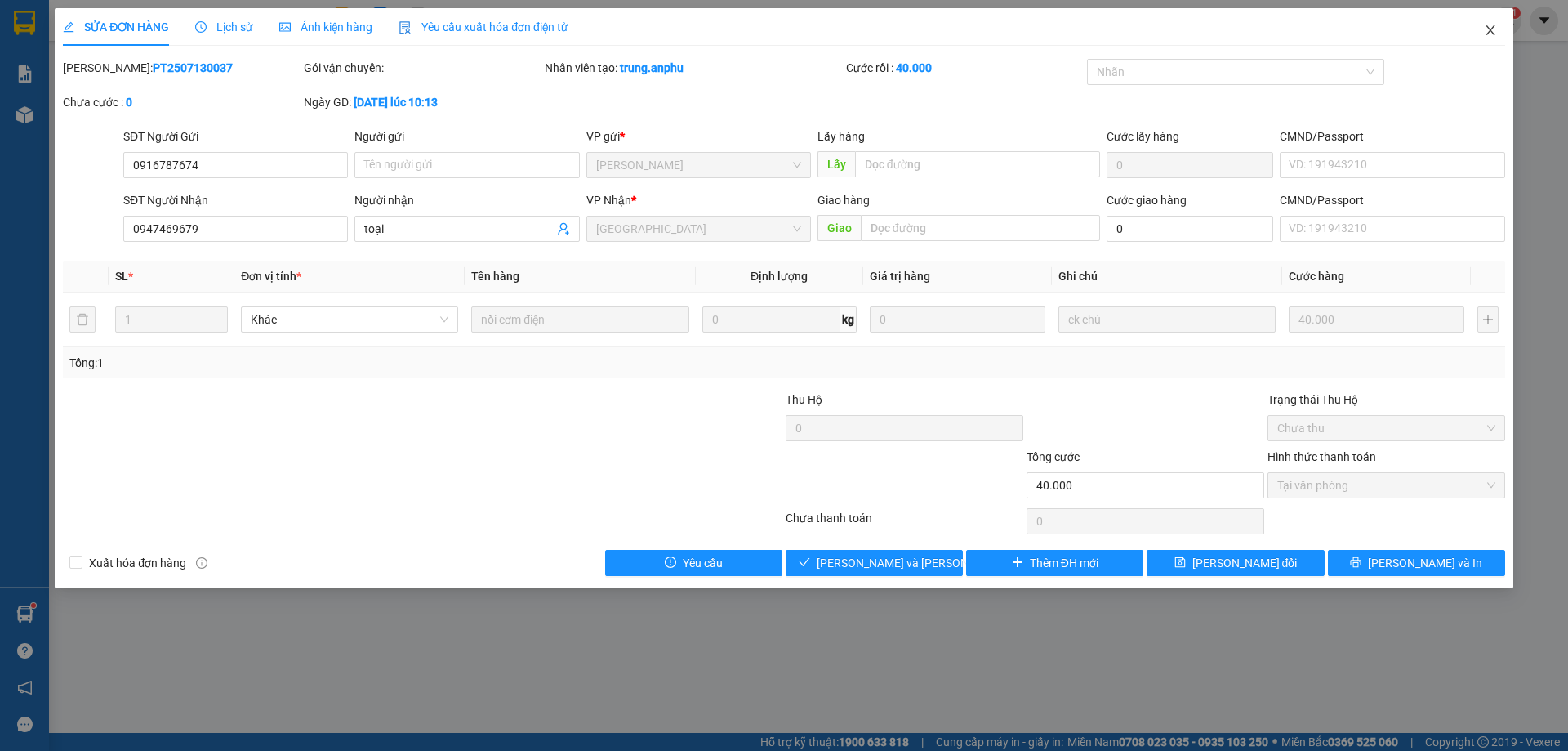 click 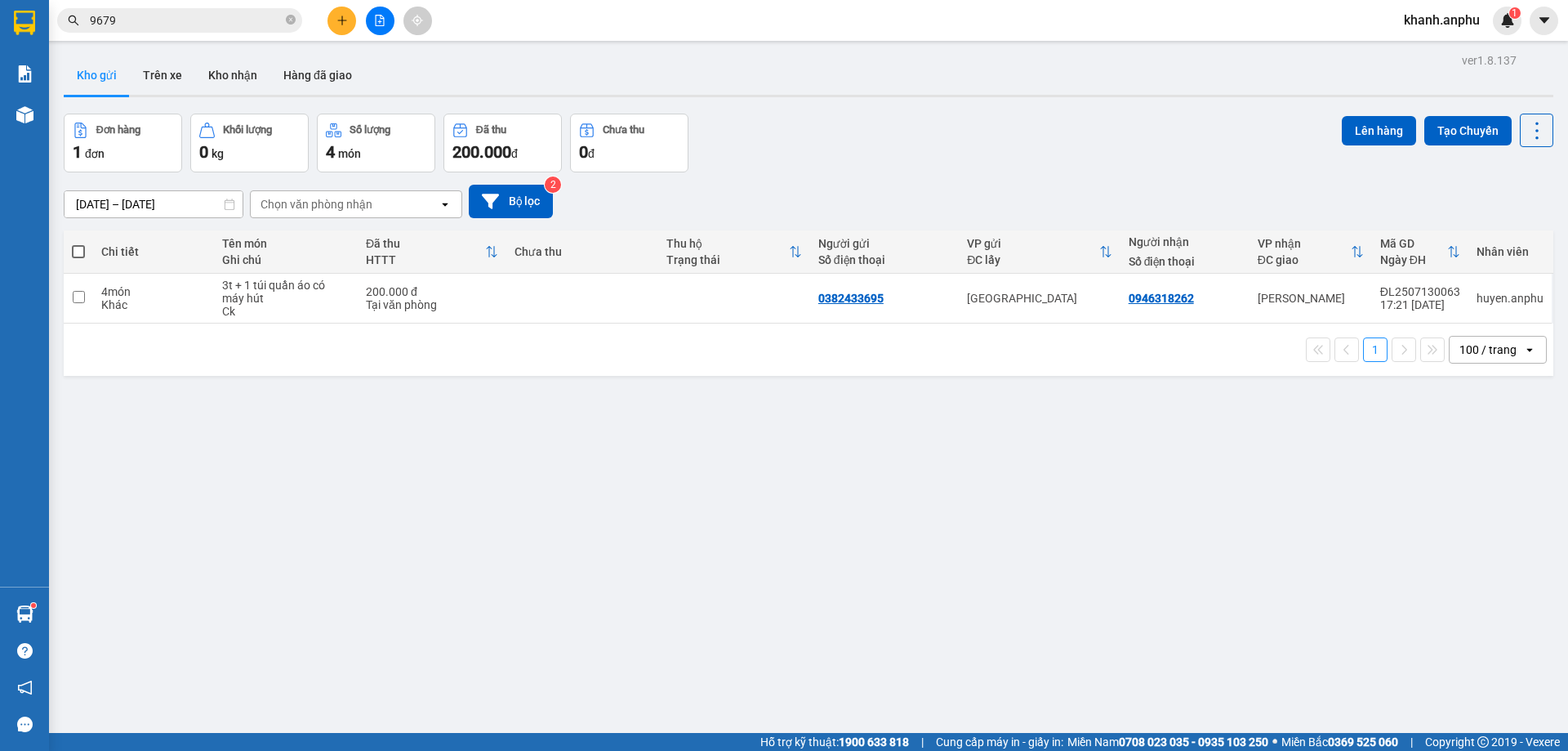 click on "ver  1.8.137 Kho gửi Trên xe [PERSON_NAME] Hàng đã [PERSON_NAME] hàng 1 đơn [PERSON_NAME] 0 kg Số [PERSON_NAME] 4 món Đã thu 200.000  [PERSON_NAME] thu 0  đ Lên hàng Tạo Chuyến [DATE] – [DATE] Press the down arrow key to interact with the calendar and select a date. Press the escape button to close the calendar. Selected date range is from [DATE] to [DATE]. Chọn văn [PERSON_NAME] open Bộ lọc 2 [PERSON_NAME] Tên món Ghi chú Đã thu HTTT Chưa thu Thu [PERSON_NAME] thái Người gửi Số điện thoại VP gửi ĐC lấy Người [PERSON_NAME] Số điện thoại [PERSON_NAME] ĐC [PERSON_NAME] Mã [PERSON_NAME] ĐH [PERSON_NAME] 4  món Khác 3t + 1 túi quần áo có máy hút  Ck  200.000 đ [PERSON_NAME] 0382433695 [GEOGRAPHIC_DATA] 0946318262 [PERSON_NAME] ĐL2507130063 17:21 [DATE] [PERSON_NAME].anphu 1 100 / trang open Đang tải dữ liệu" at bounding box center (808, 424) 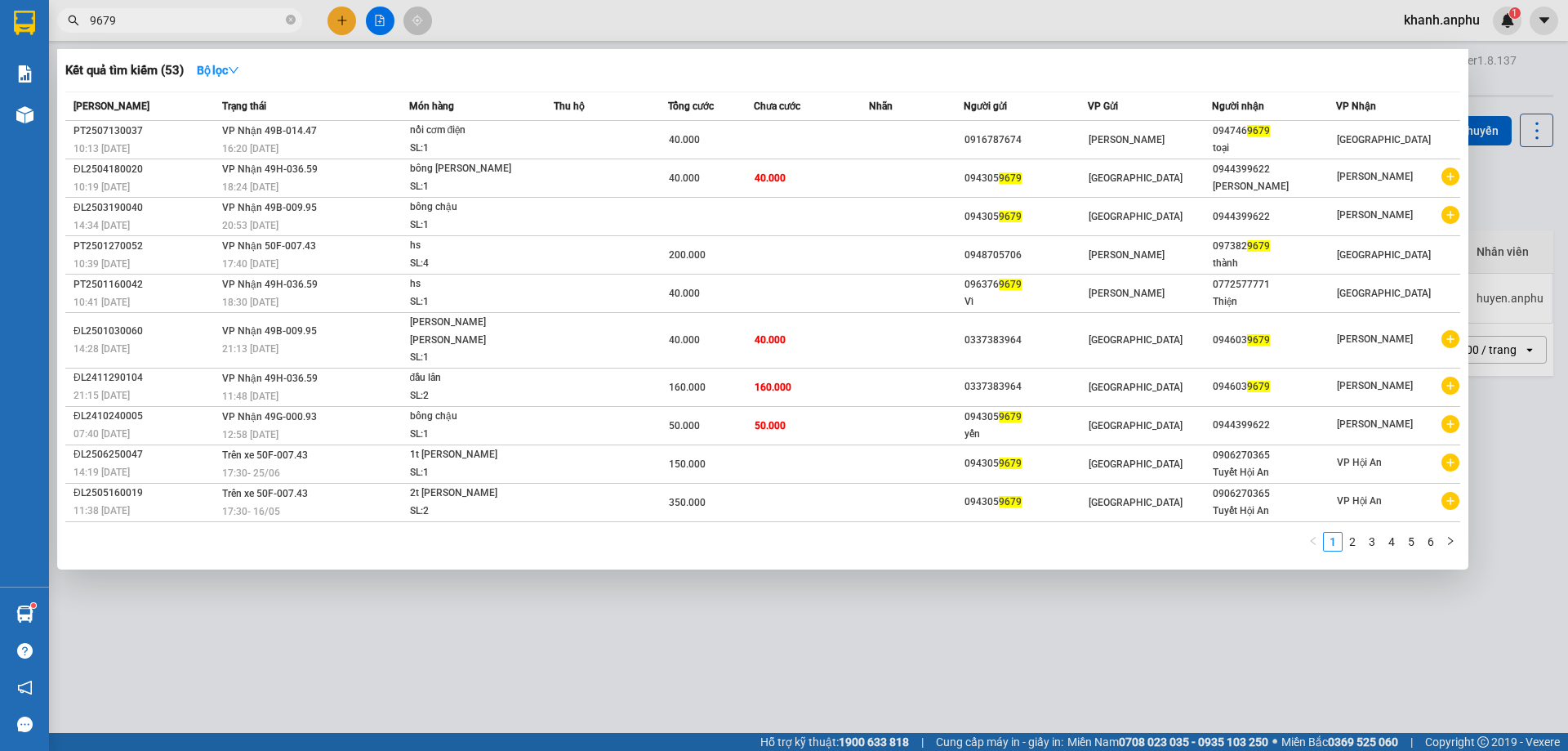 click at bounding box center (784, 375) 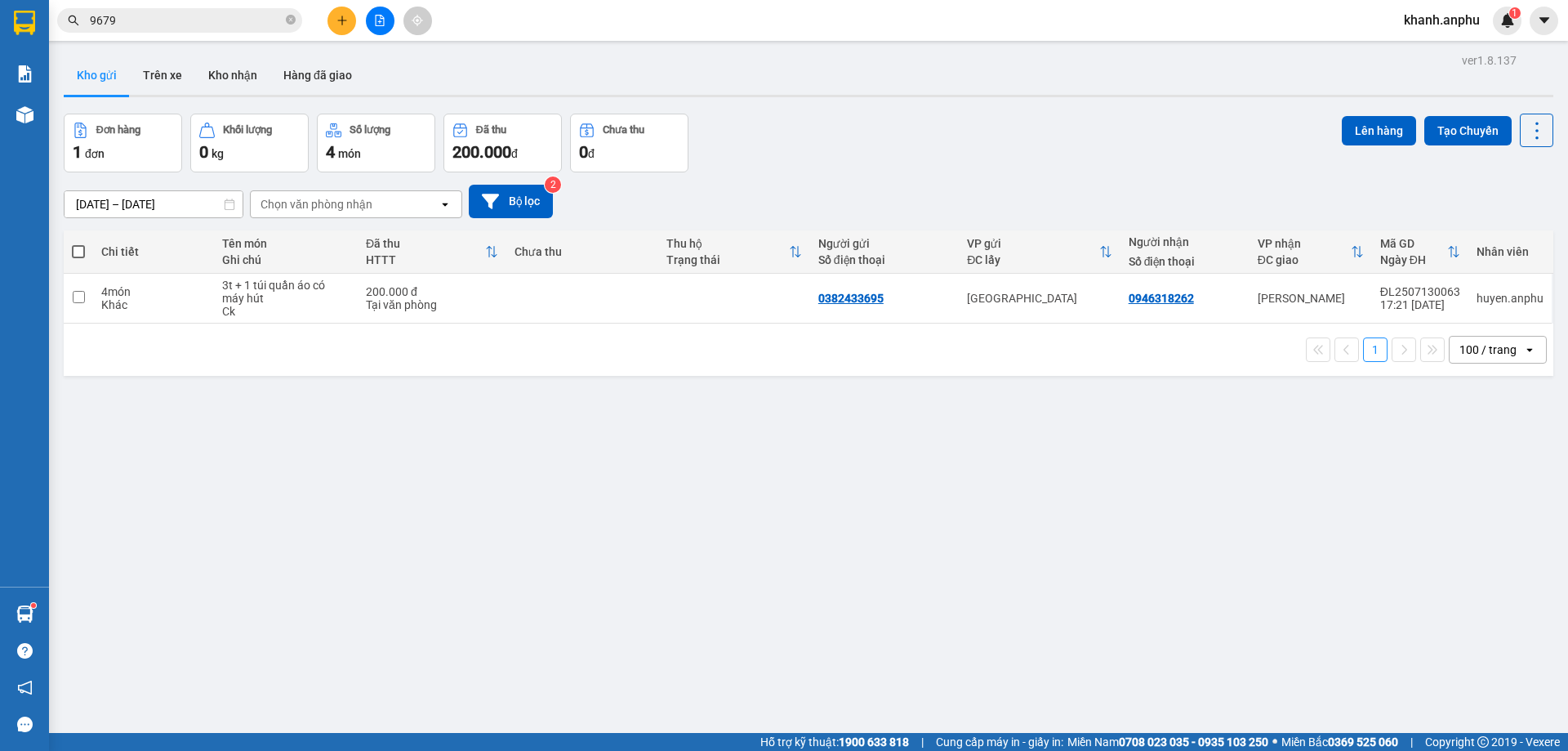 click at bounding box center [380, 20] 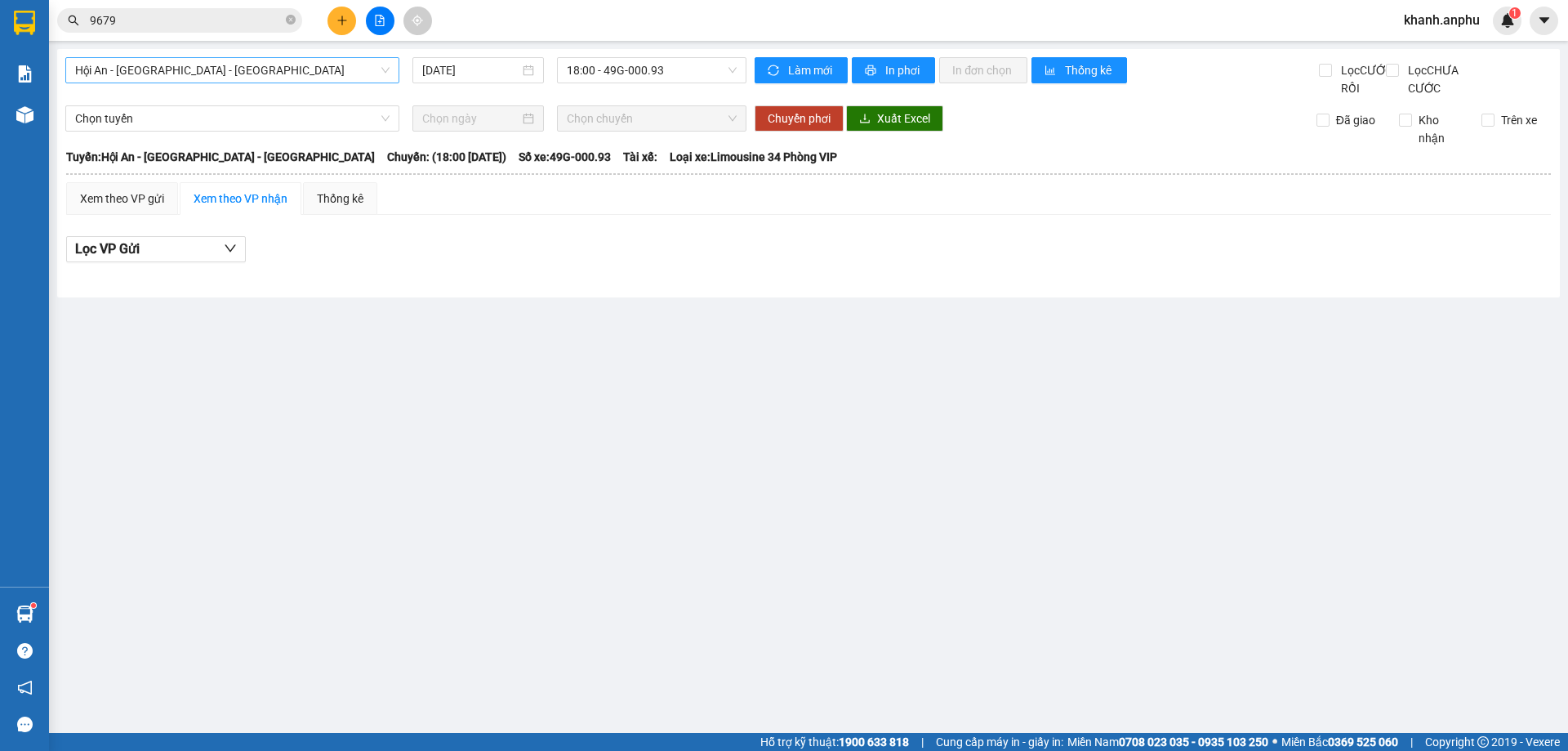 click on "Hội An - [GEOGRAPHIC_DATA] - [GEOGRAPHIC_DATA]" at bounding box center [232, 70] 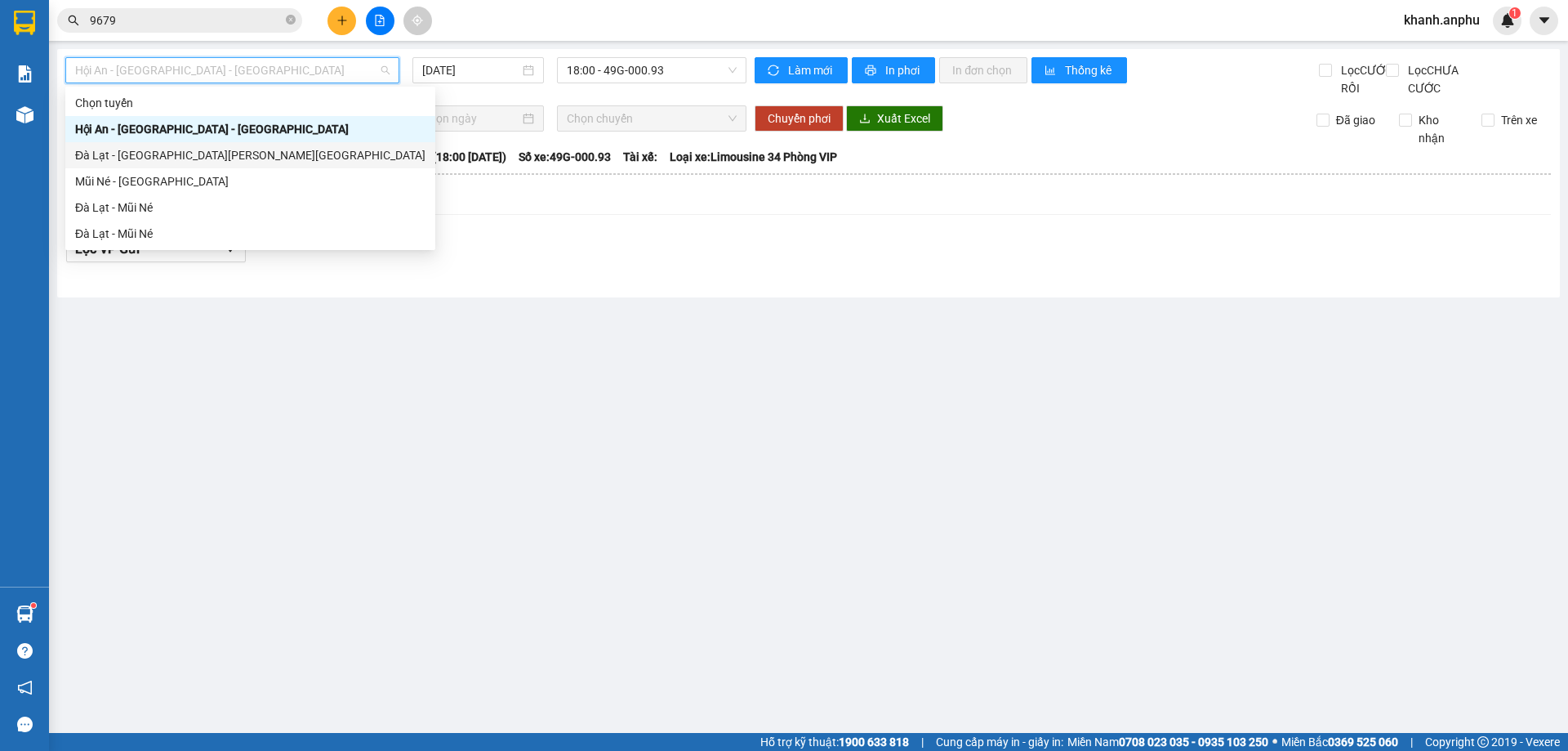 click on "Đà Lạt - [GEOGRAPHIC_DATA][PERSON_NAME][GEOGRAPHIC_DATA]" at bounding box center [250, 155] 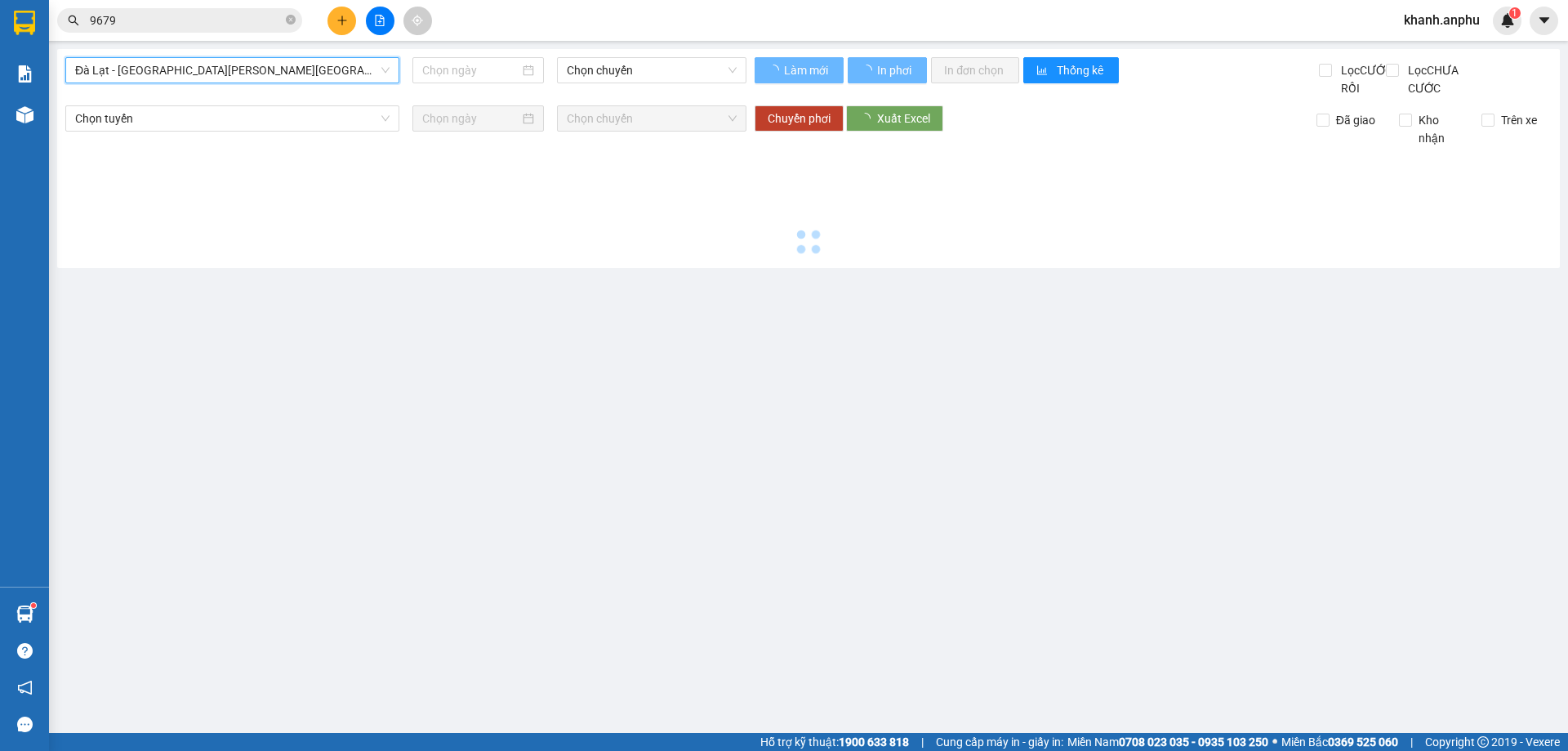 type on "[DATE]" 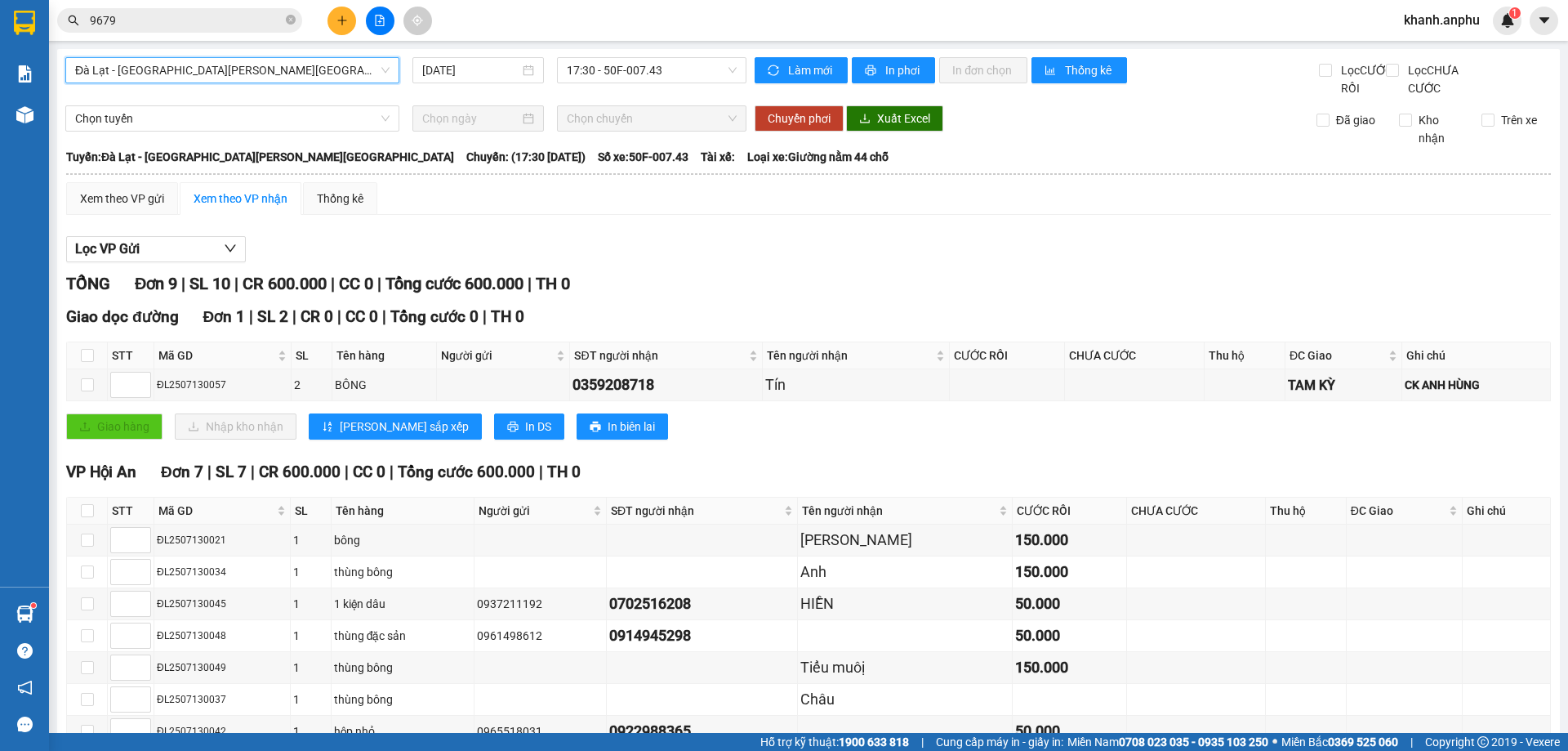 click on "Đà Lạt - [GEOGRAPHIC_DATA][PERSON_NAME][GEOGRAPHIC_DATA]" at bounding box center (232, 70) 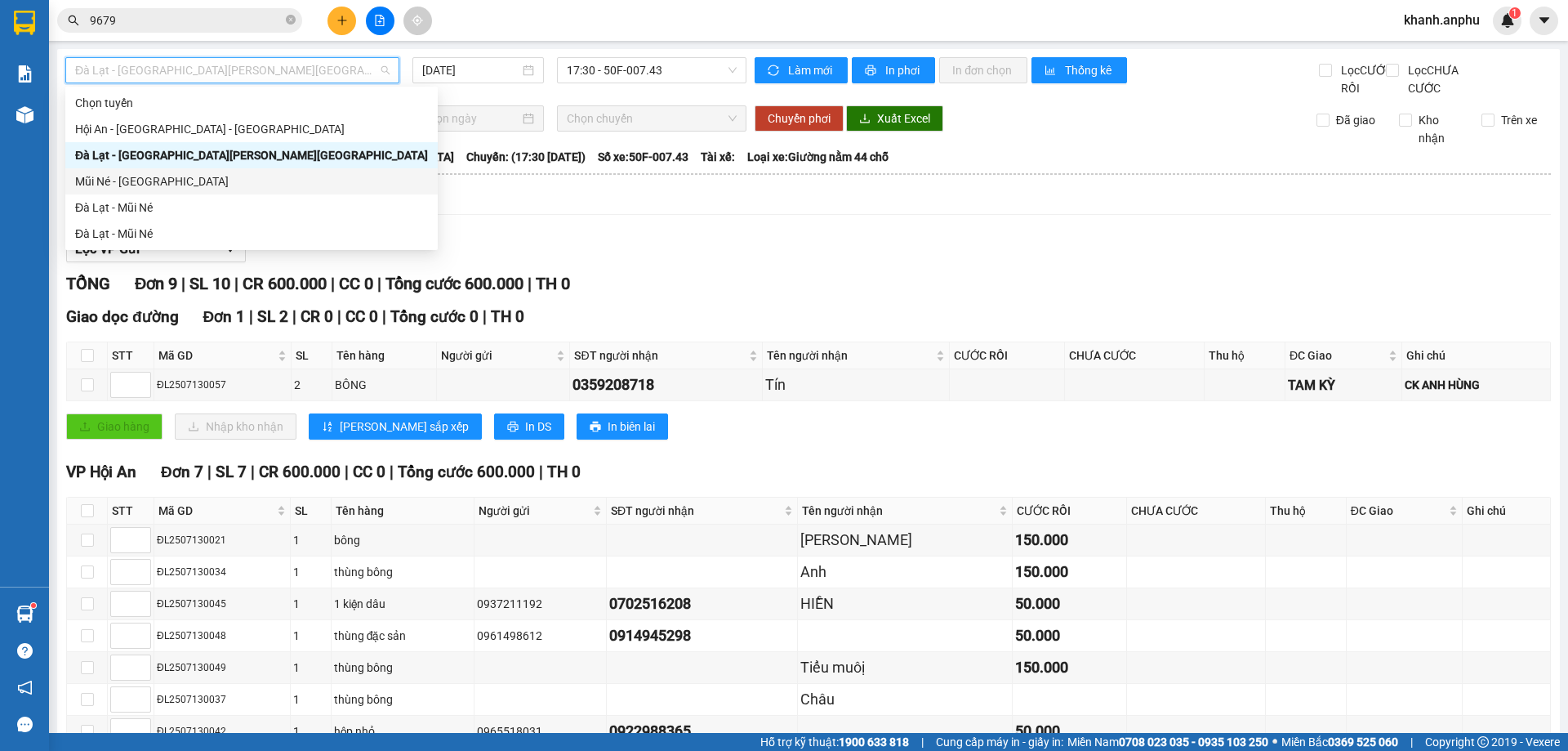 click on "Mũi Né - [GEOGRAPHIC_DATA]" at bounding box center [252, 181] 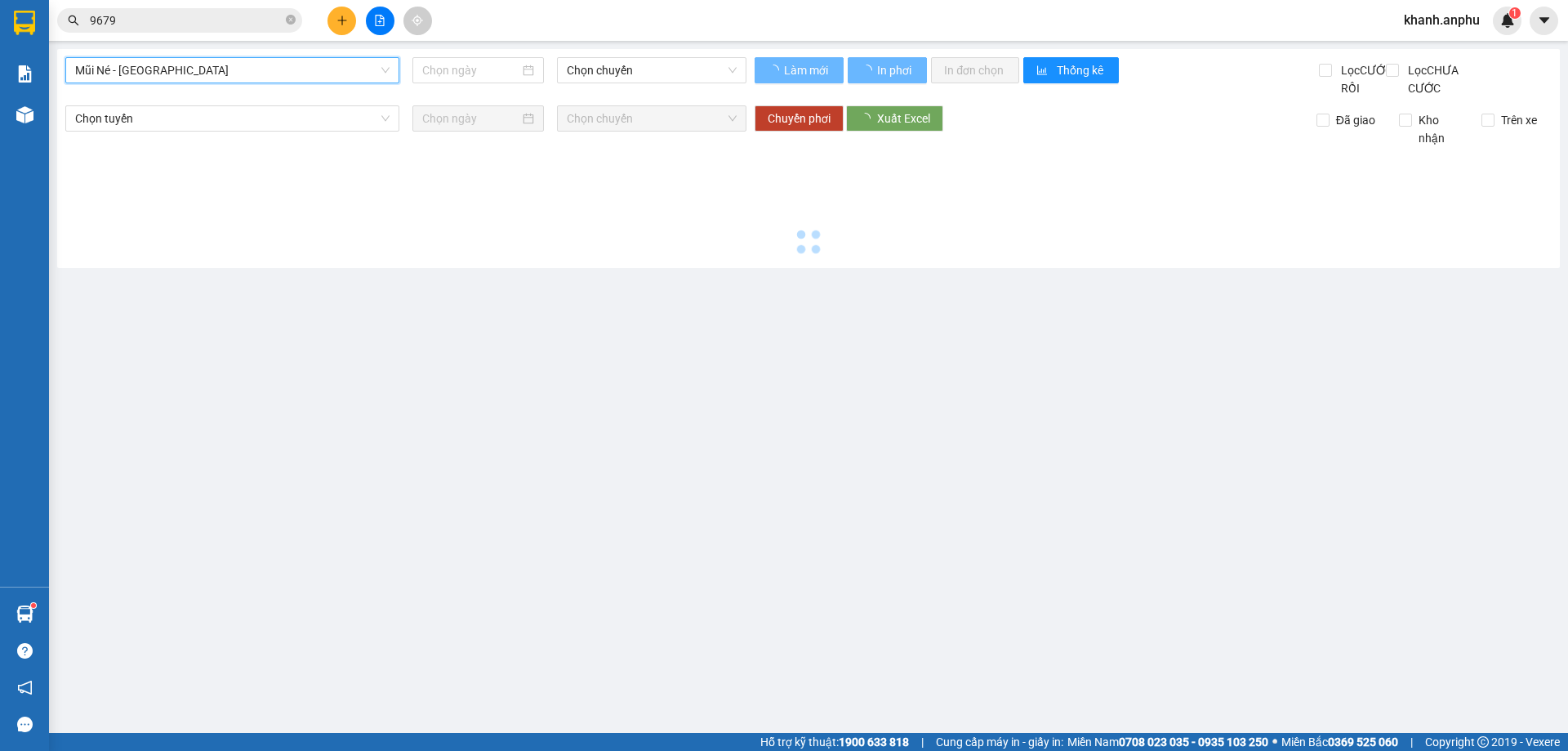 type on "[DATE]" 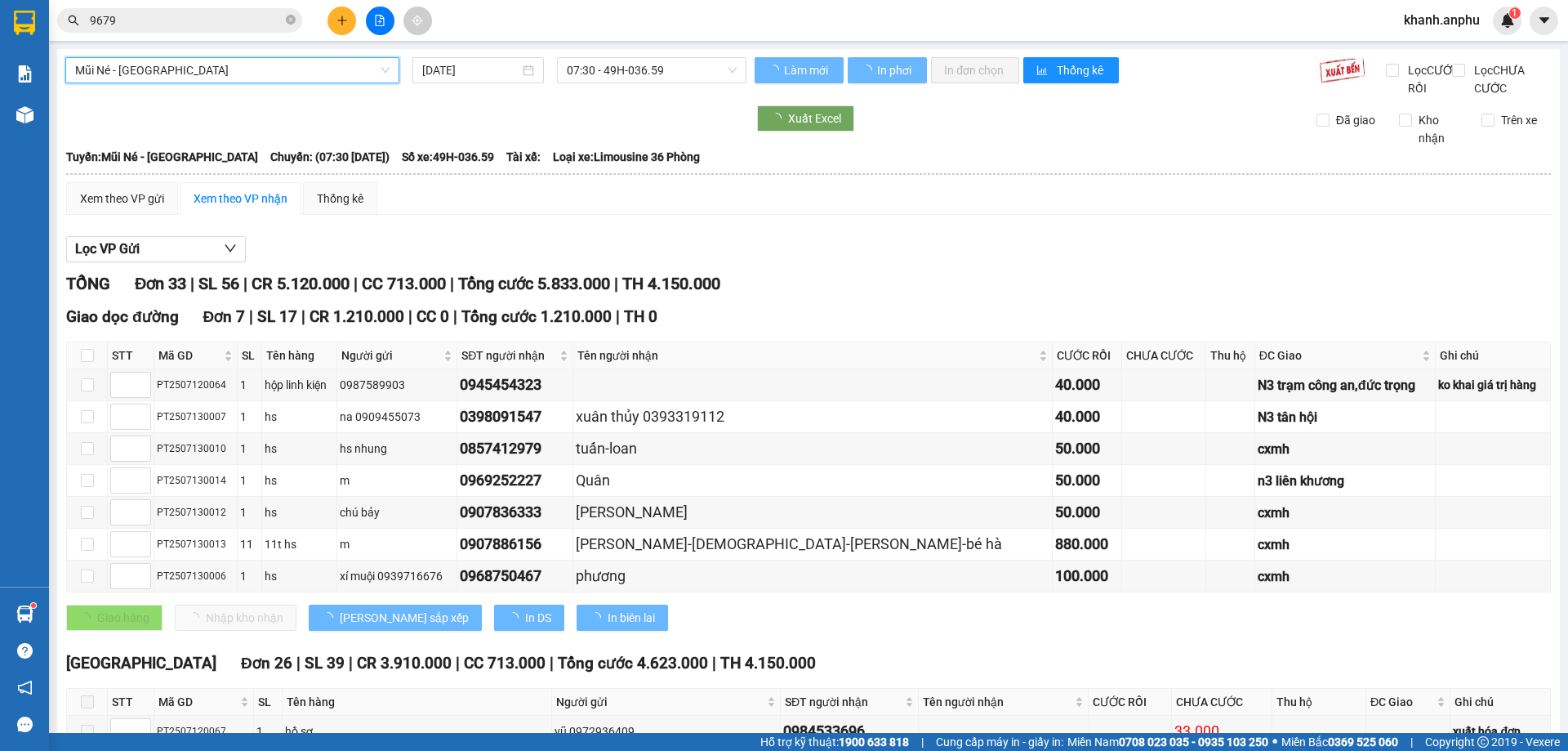 click on "07:30     - 49H-036.59" at bounding box center (652, 70) 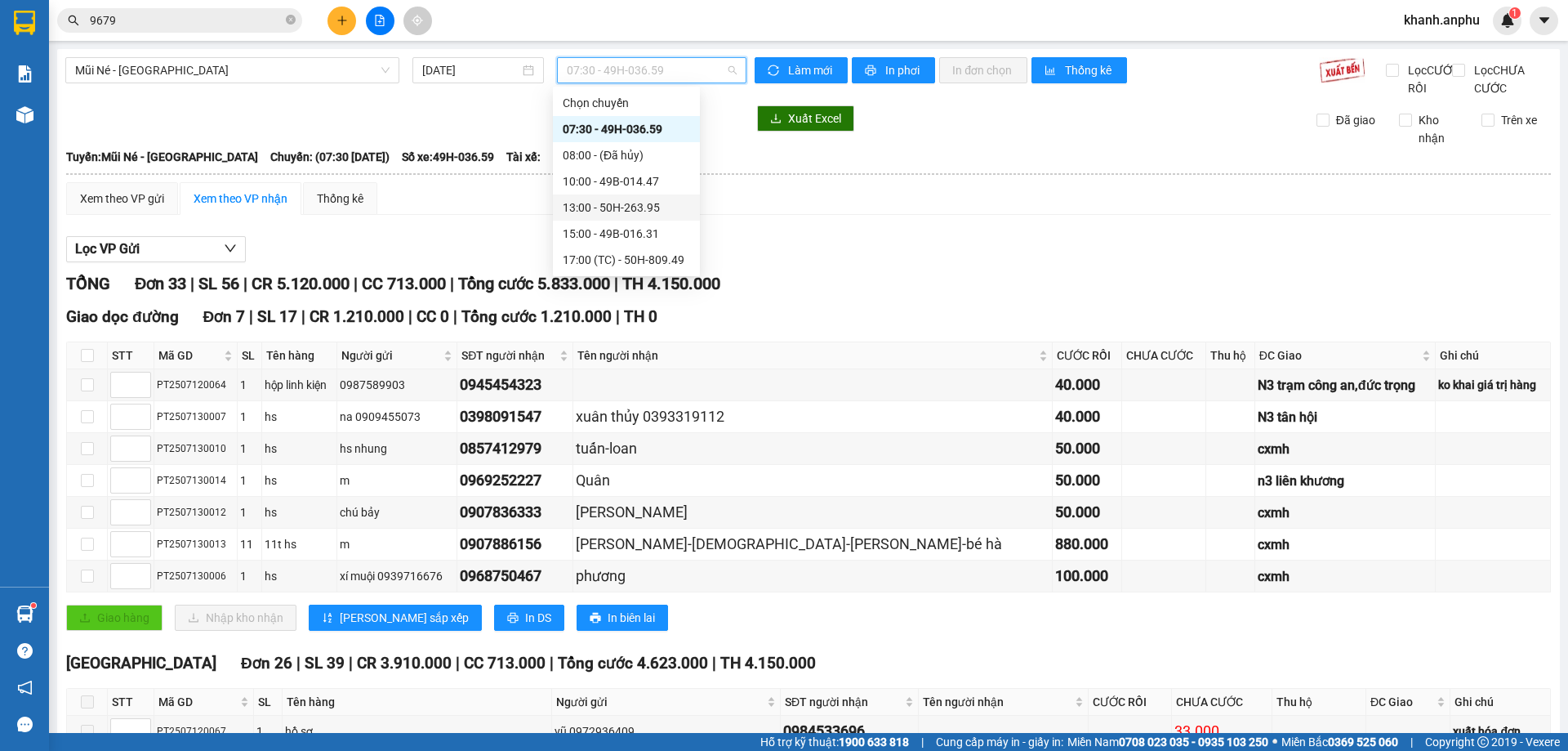 click on "13:00     - 50H-263.95" at bounding box center [626, 208] 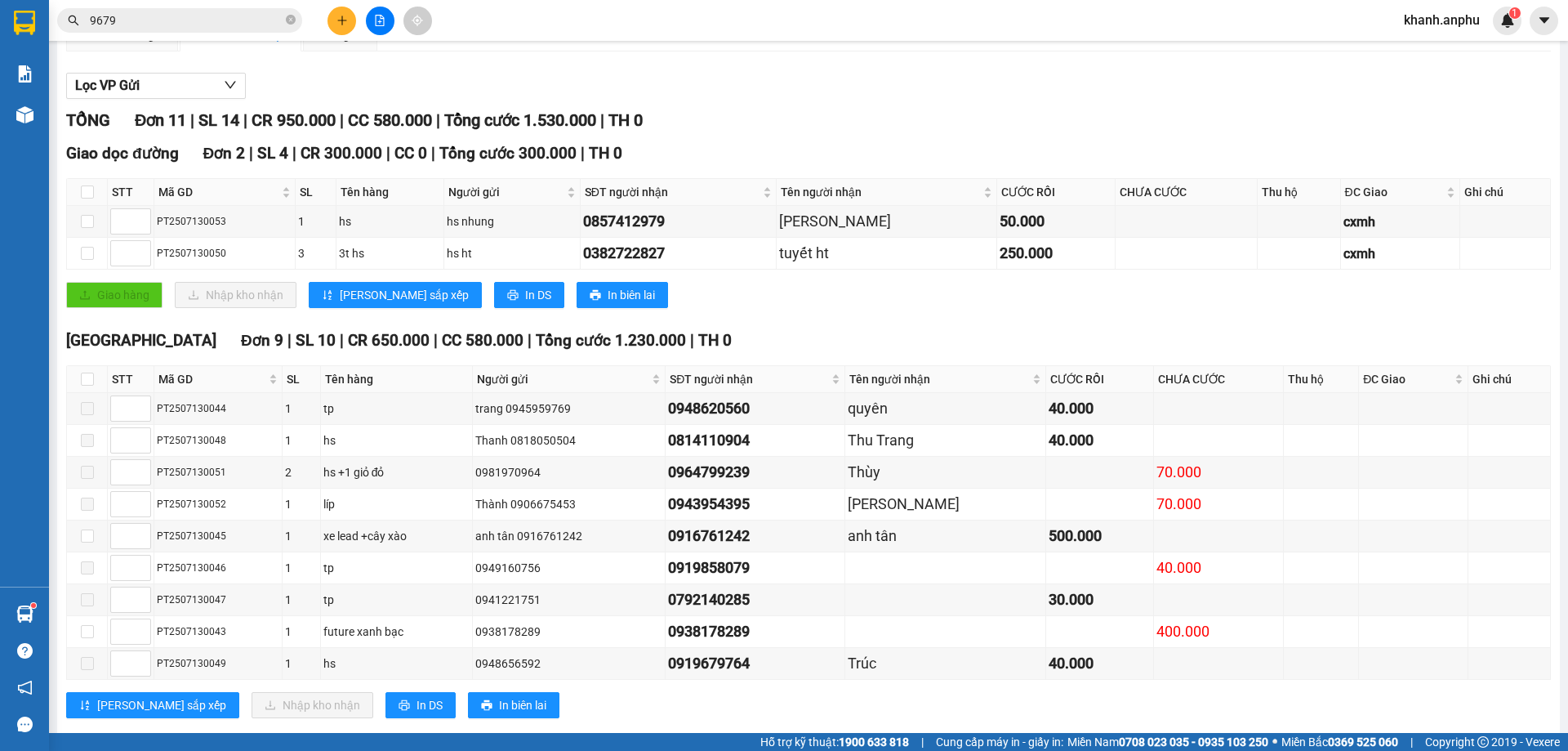 scroll, scrollTop: 212, scrollLeft: 0, axis: vertical 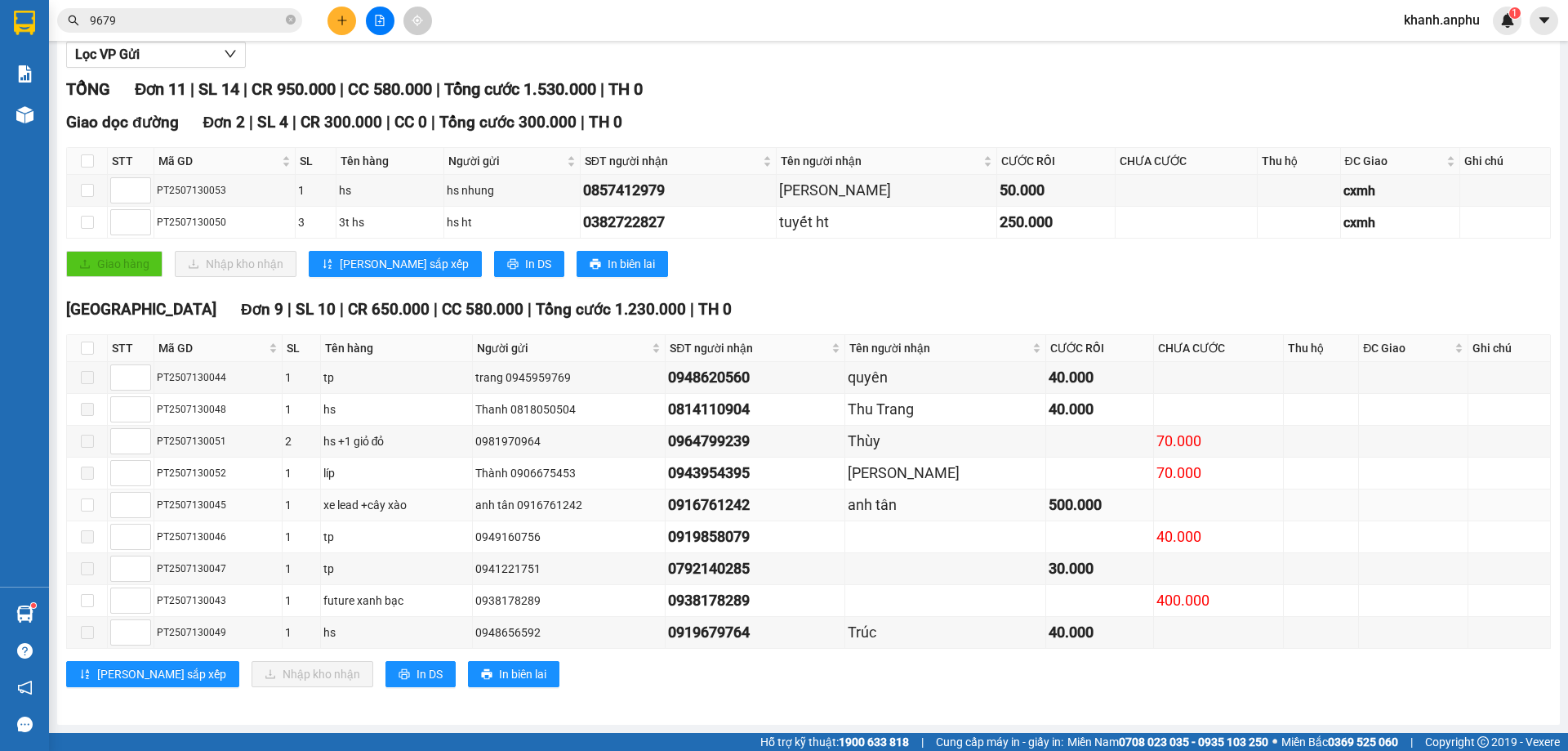 click on "anh tân" at bounding box center (945, 505) 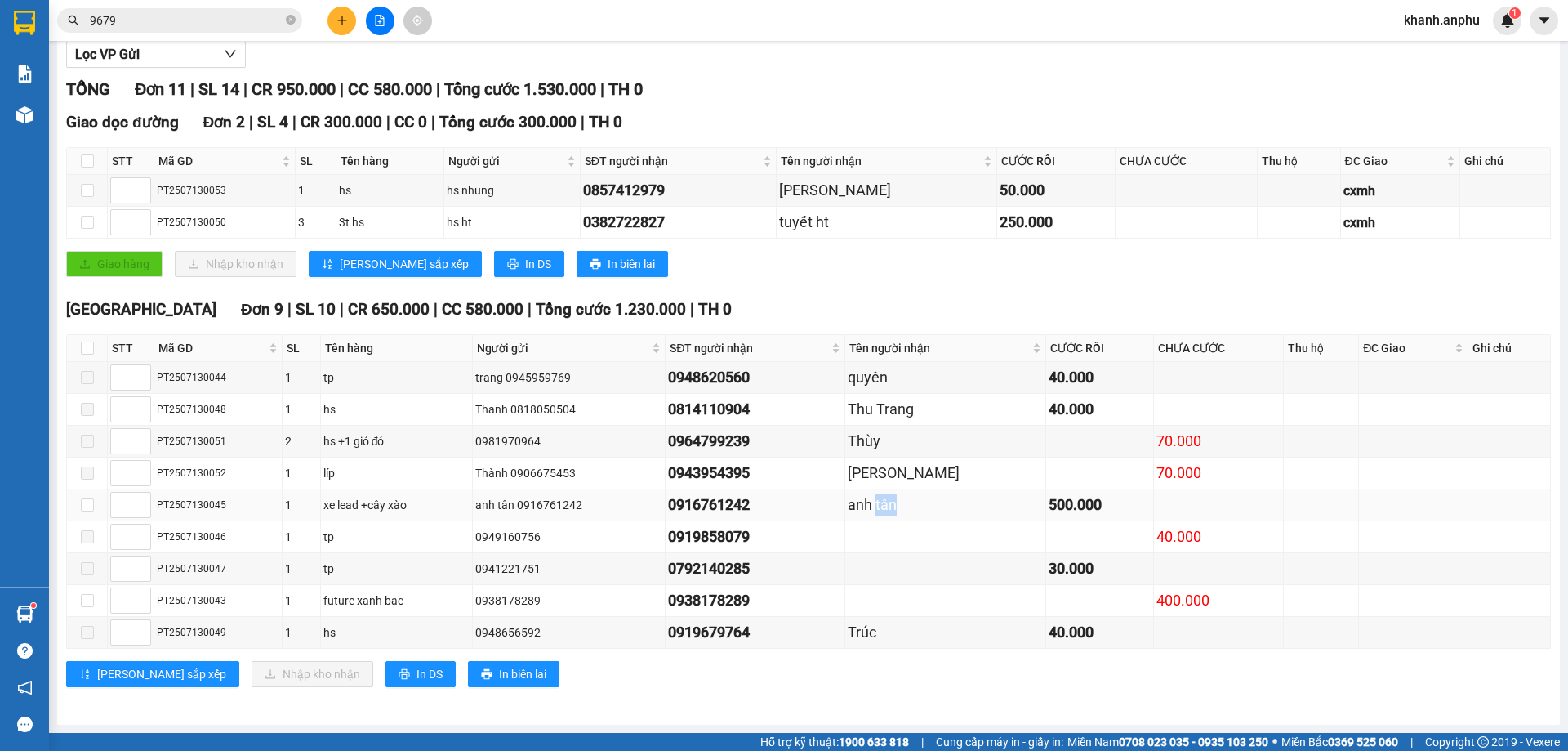 click on "anh tân" at bounding box center [945, 505] 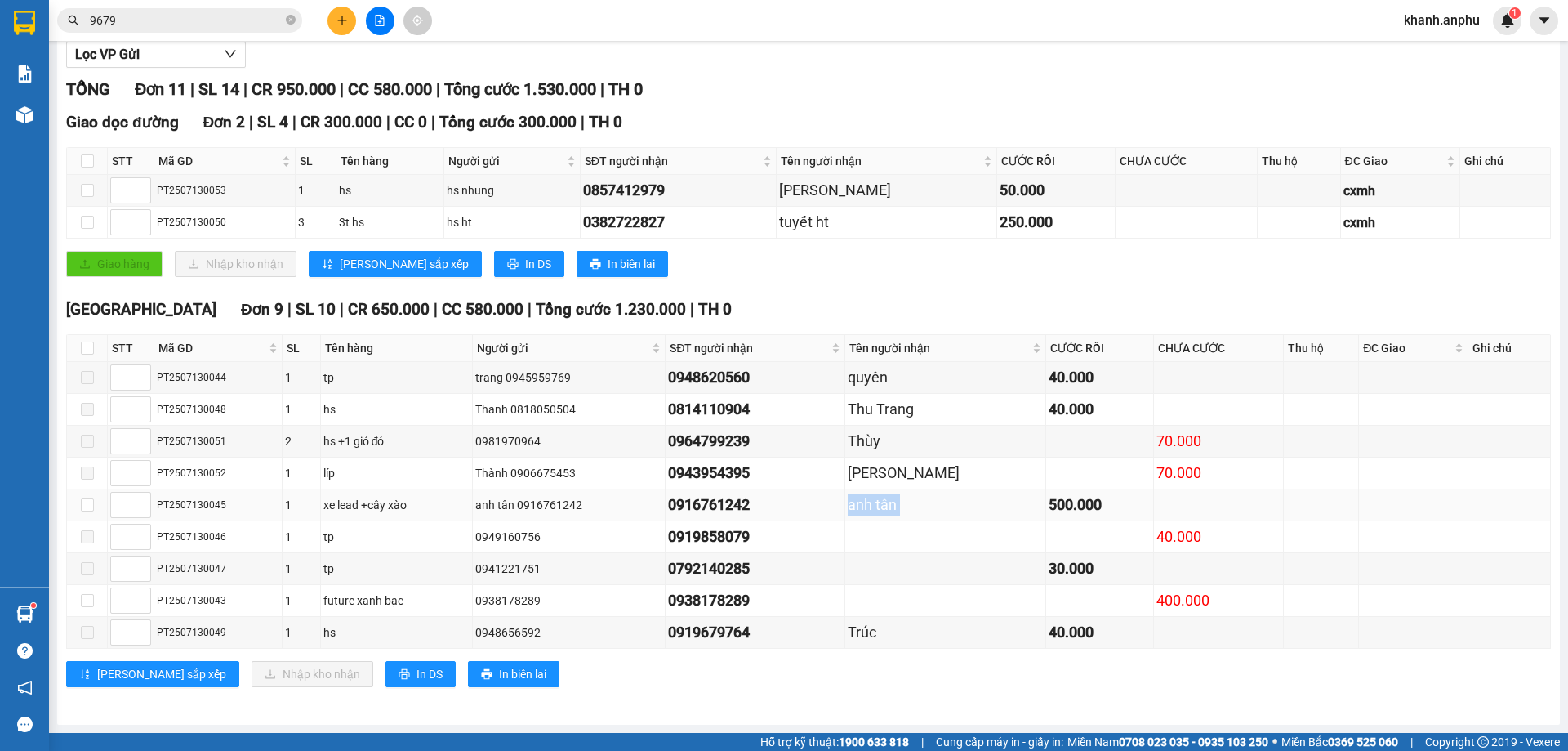 click on "anh tân" at bounding box center (945, 505) 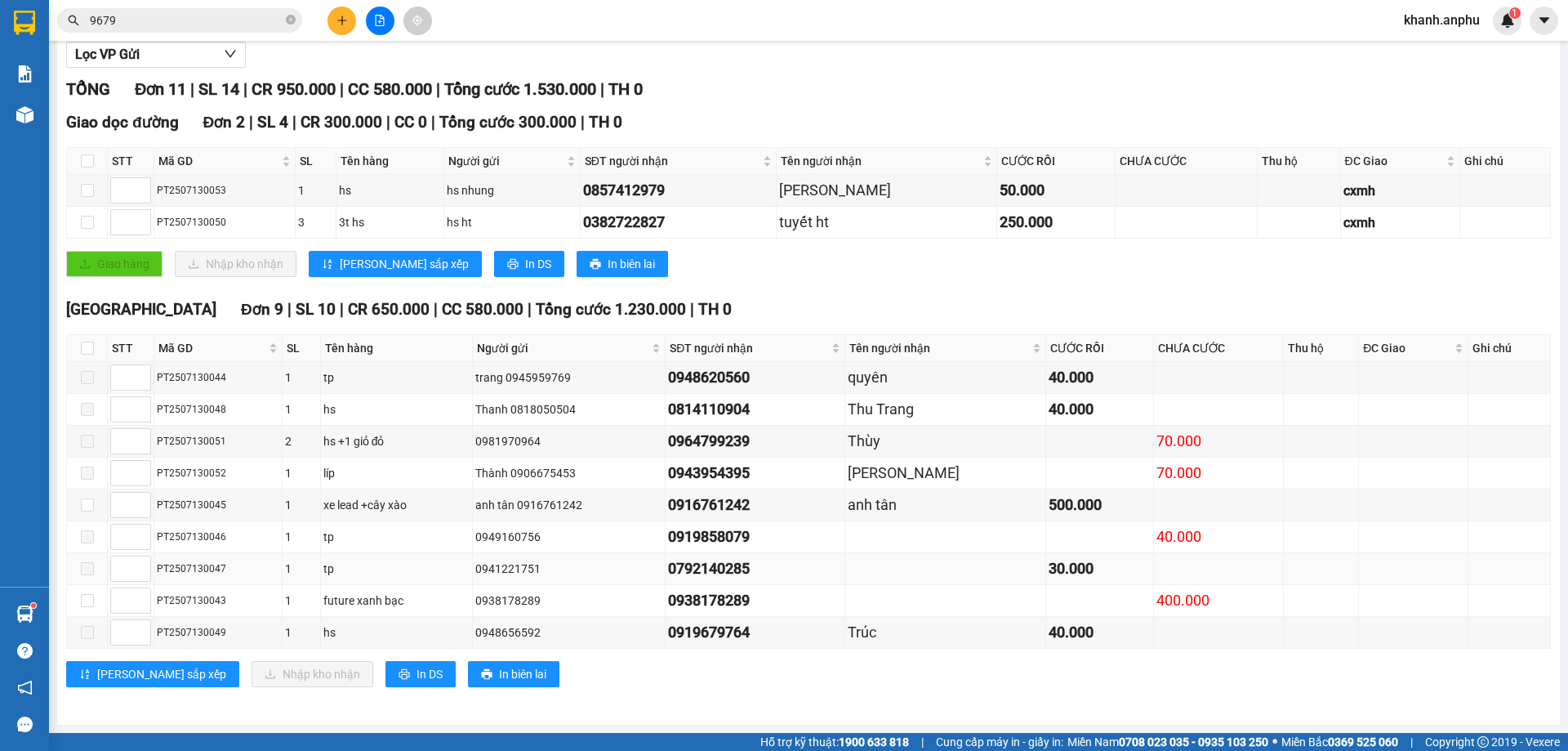 click at bounding box center (946, 569) 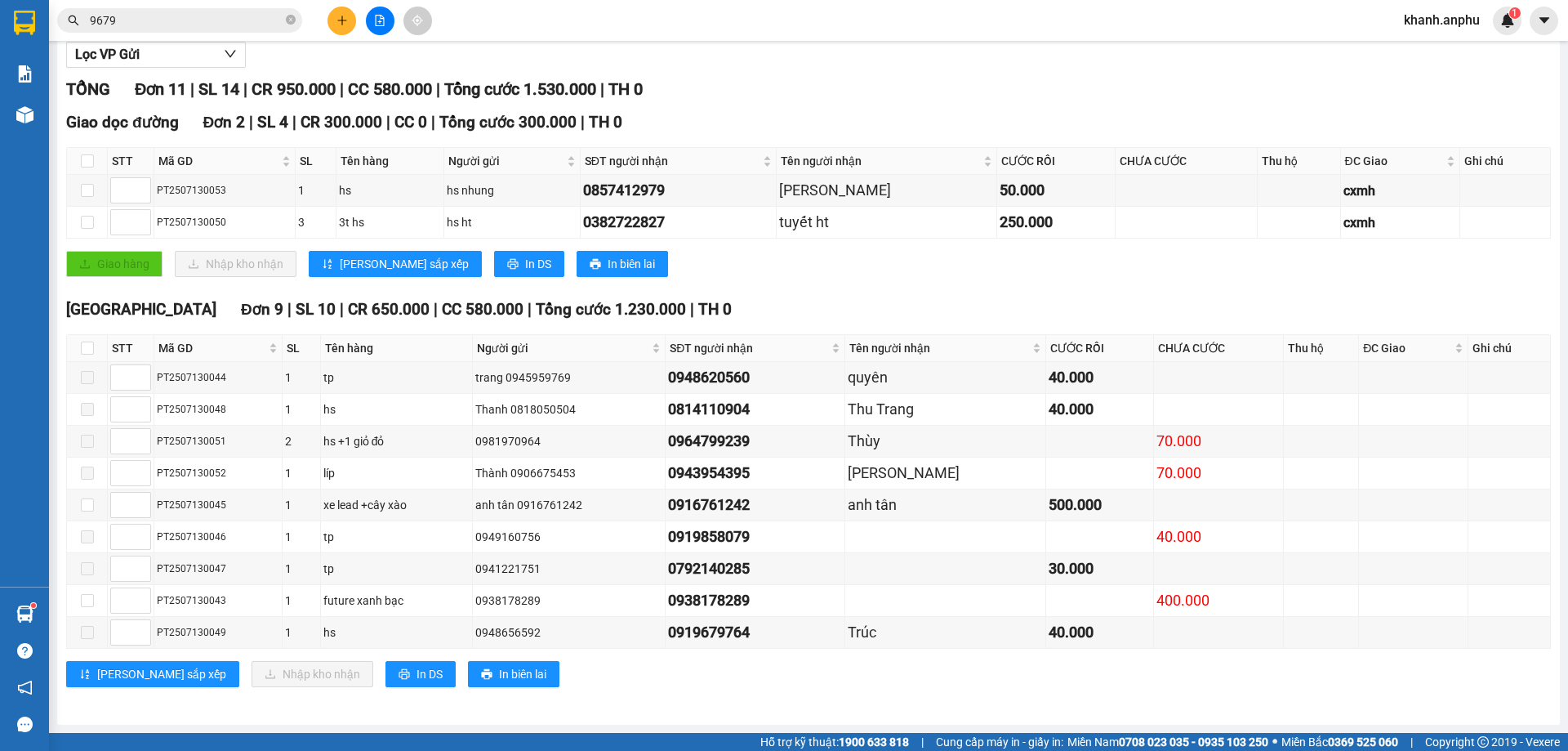 click on "Giao dọc đường Đơn   2 | SL   4 | CR   300.000 | CC   0 | [PERSON_NAME]   300.000 | TH   0 STT Mã GD SL Tên hàng Người gửi SĐT người [PERSON_NAME] Tên người [PERSON_NAME] RỒI [PERSON_NAME] Thu hộ ĐC Giao Ghi chú [PERSON_NAME]                             PT2507130053 1 hs hs [PERSON_NAME]  0857412979 [PERSON_NAME] việt 50.000 cxmh  PT2507130050 3 3t hs hs ht  0382722827 [PERSON_NAME] ht 250.000 cxmh  Giao hàng Nhập kho [PERSON_NAME] sắp xếp In DS In biên lai An Phú Travel   02633556022, 02633511443   26 [PERSON_NAME] [PERSON_NAME] 7 [GEOGRAPHIC_DATA]  -  19:39 [DATE] [PERSON_NAME]:  [PERSON_NAME] Né - [GEOGRAPHIC_DATA] Chuyến:   (13:00 [DATE]) Số xe:  50H-263.95   [PERSON_NAME] xe:  Limousine 34 [PERSON_NAME] VIP STT Mã GD SL Tên hàng Người gửi SĐT người [PERSON_NAME] Tên người [PERSON_NAME] RỒI [PERSON_NAME] Thu hộ ĐC Giao Ghi chú Ký [PERSON_NAME] dọc đường Đơn   2 | SL   4 | CR   300.000 | CC   0 | [PERSON_NAME]   300.000 | TH   0 1 PT2507130053 1 hs hs [PERSON_NAME]  0857412979 50.000" at bounding box center (808, 199) 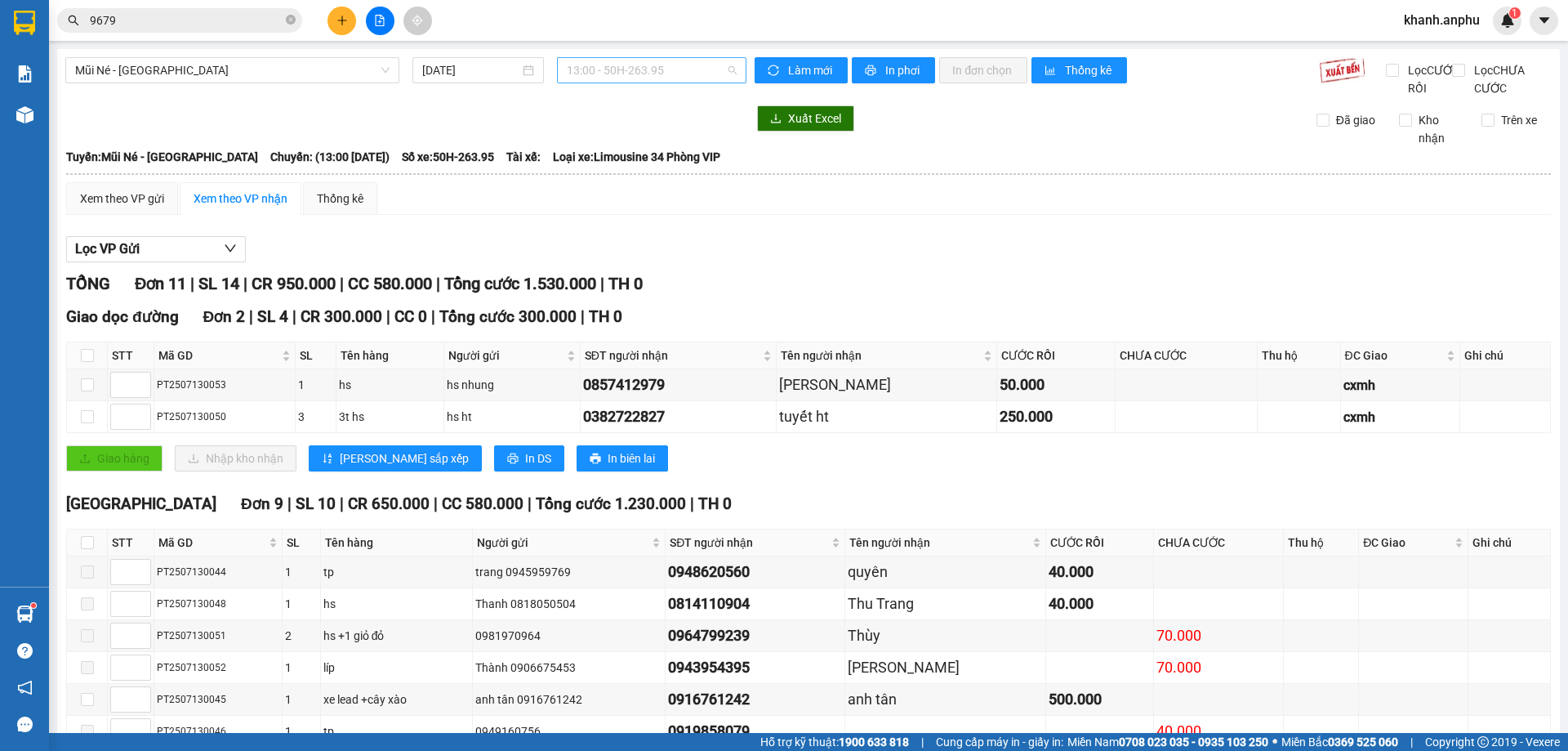 click on "13:00     - 50H-263.95" at bounding box center [652, 70] 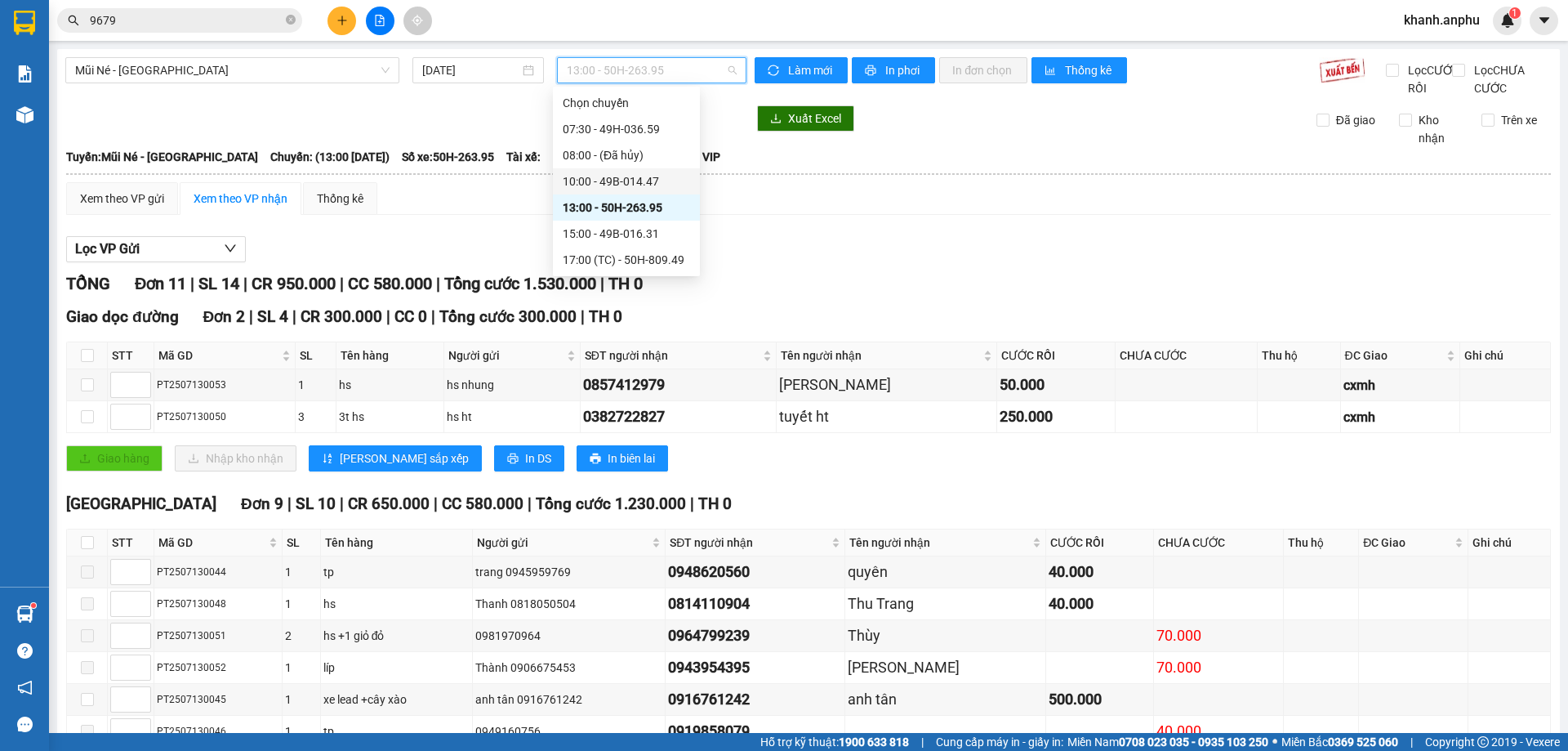 click on "10:00     - 49B-014.47" at bounding box center (626, 181) 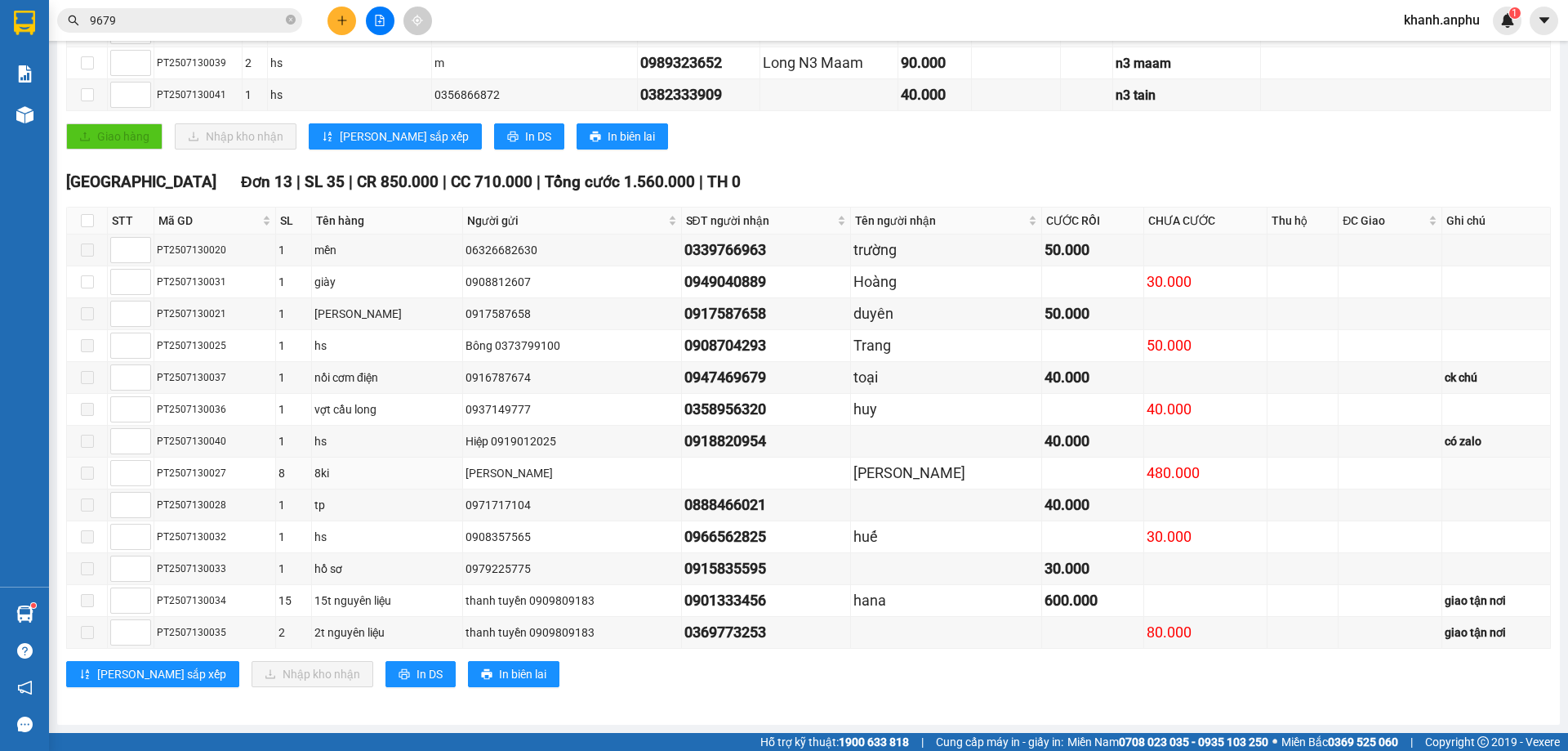 scroll, scrollTop: 0, scrollLeft: 0, axis: both 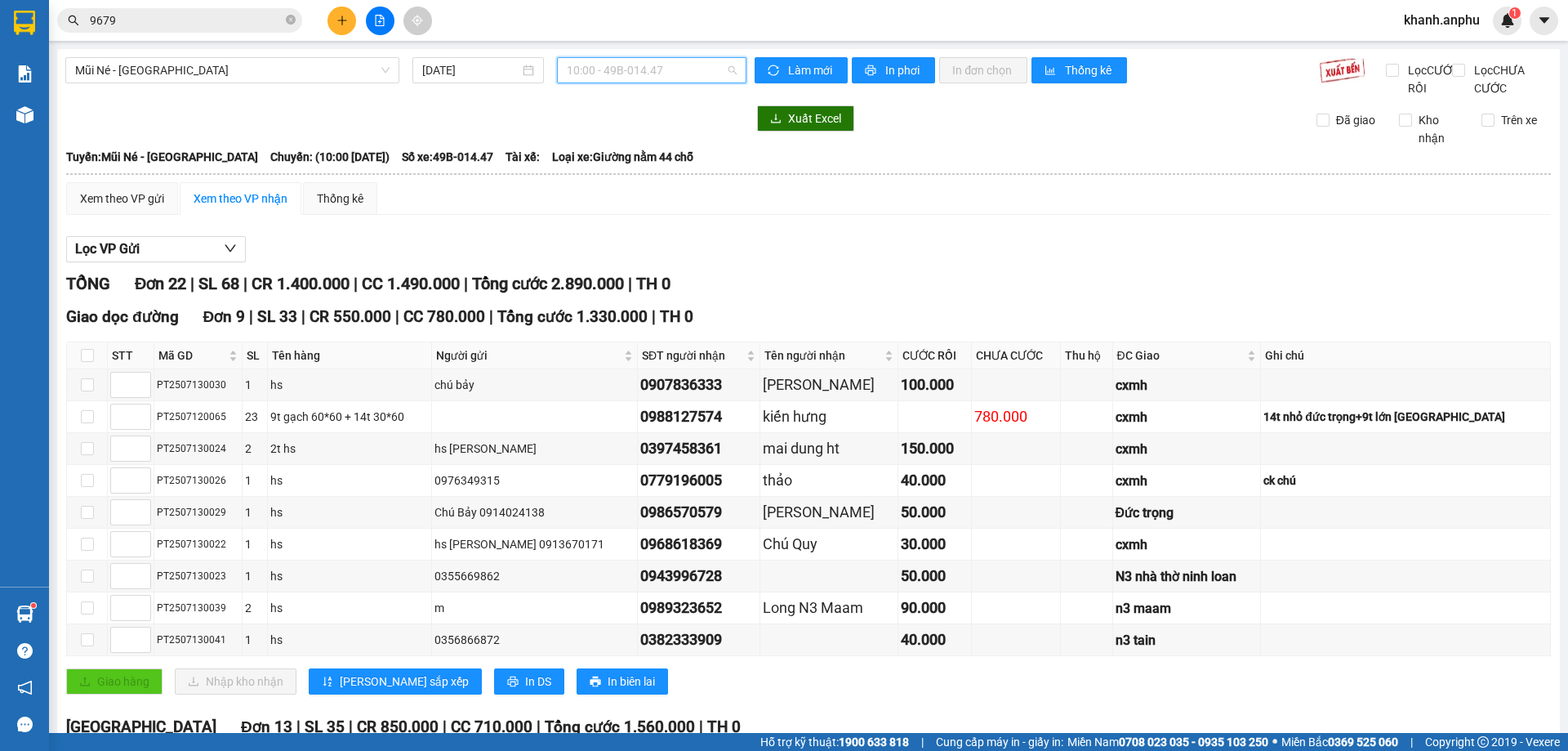 click on "10:00     - 49B-014.47" at bounding box center [652, 70] 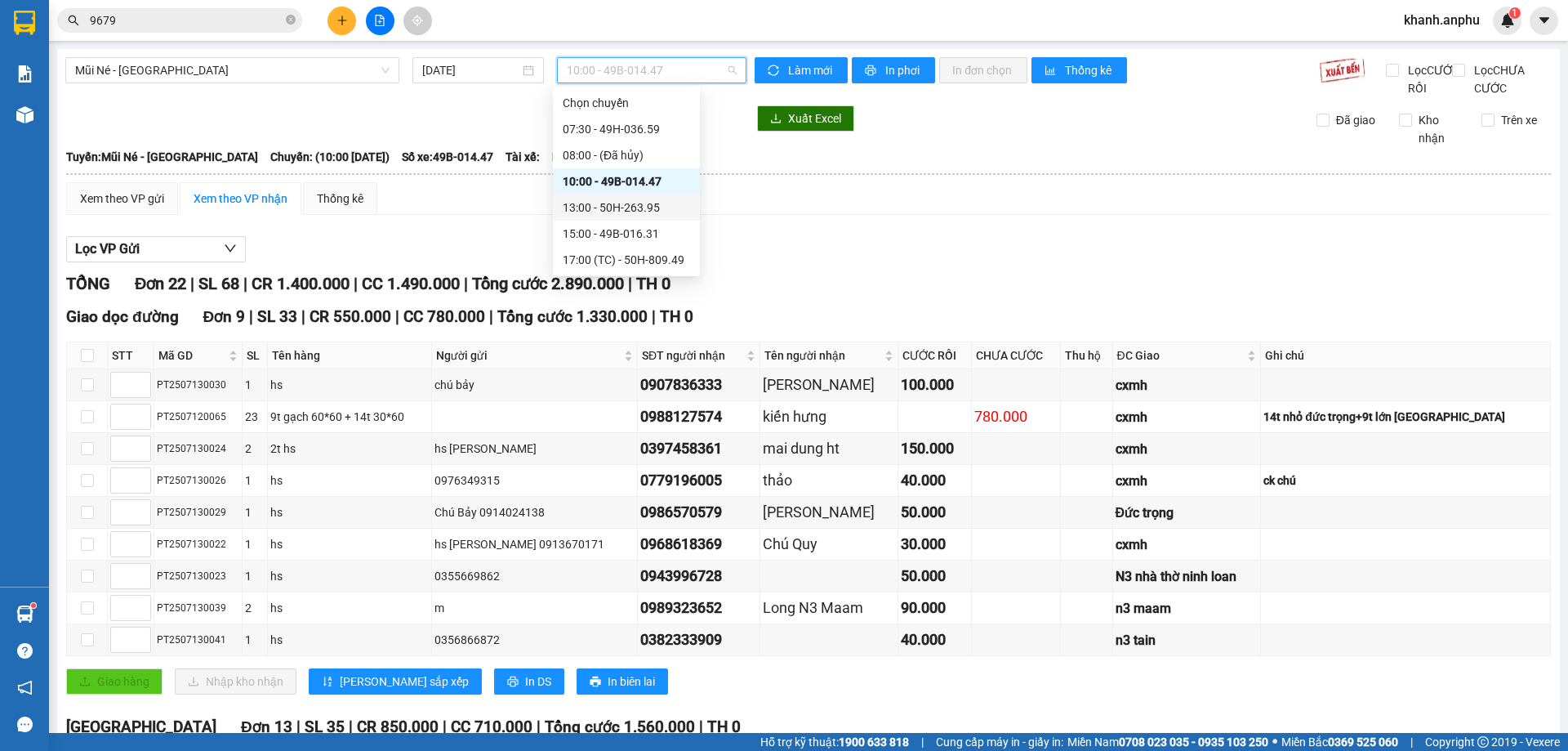 click on "13:00     - 50H-263.95" at bounding box center [626, 208] 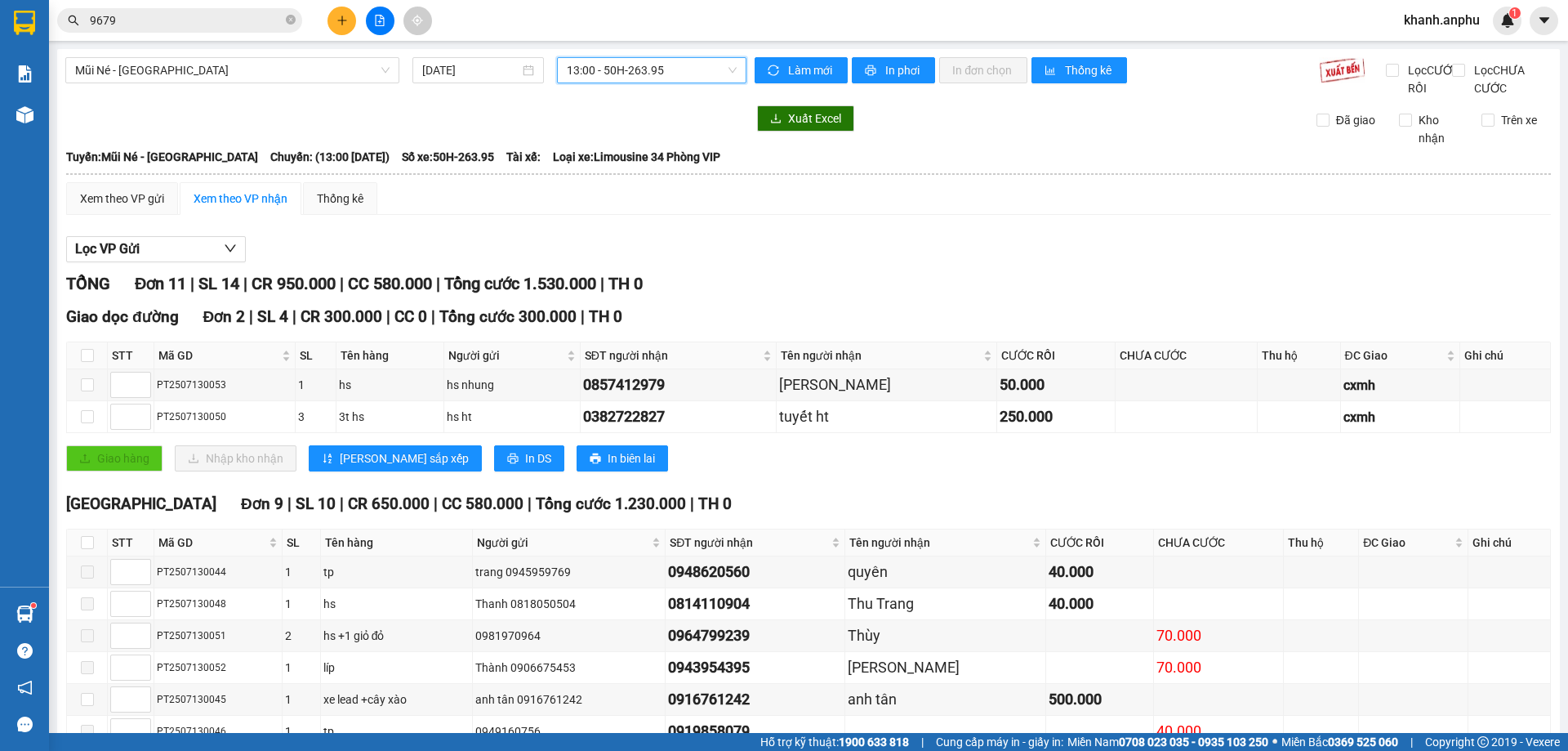scroll, scrollTop: 212, scrollLeft: 0, axis: vertical 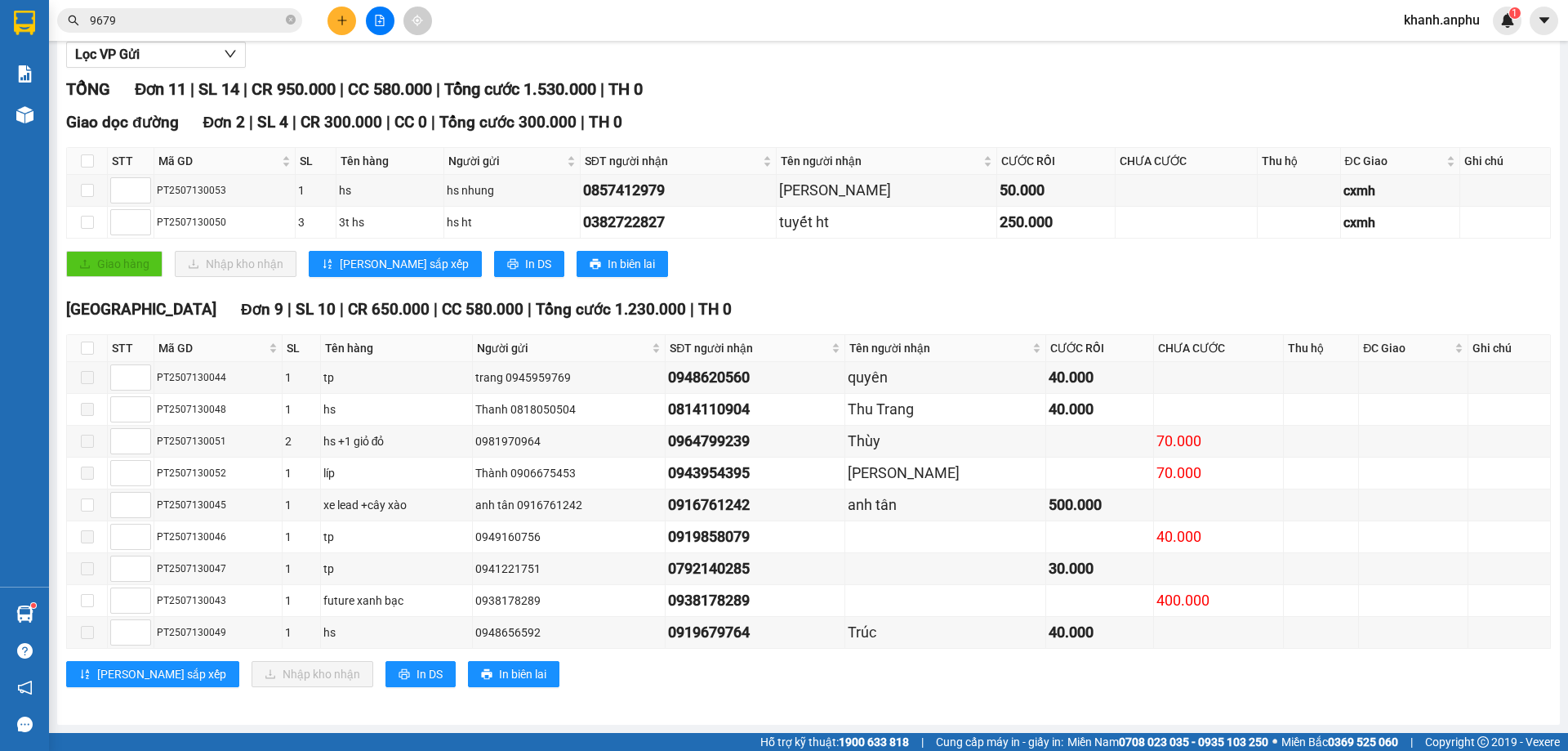 click on "[PERSON_NAME]   11 | SL   14 | CR   950.000 | CC   580.000 | [PERSON_NAME]   1.530.000 | TH   0 Giao dọc đường Đơn   2 | SL   4 | CR   300.000 | CC   0 | [PERSON_NAME]   300.000 | TH   0 STT Mã GD SL Tên hàng Người gửi SĐT người [PERSON_NAME] Tên người [PERSON_NAME] RỒI [PERSON_NAME] Thu hộ ĐC Giao Ghi chú [PERSON_NAME]                             PT2507130053 1 hs hs [PERSON_NAME]  0857412979 [PERSON_NAME] việt 50.000 cxmh  PT2507130050 3 3t hs hs ht  0382722827 [PERSON_NAME] ht 250.000 cxmh  Giao hàng Nhập kho [PERSON_NAME] sắp xếp In DS In biên lai An Phú Travel   02633556022, 02633511443   26 [PERSON_NAME] [PERSON_NAME] 7 [GEOGRAPHIC_DATA]  -  19:40 [DATE] [PERSON_NAME]:  [PERSON_NAME] Né - [GEOGRAPHIC_DATA] Chuyến:   (13:00 [DATE]) Số xe:  50H-263.95   [PERSON_NAME] xe:  Limousine 34 [PERSON_NAME] VIP STT Mã GD SL Tên hàng Người gửi SĐT người [PERSON_NAME] Tên người [PERSON_NAME] RỒI [PERSON_NAME] Thu hộ ĐC Giao Ghi chú Ký [PERSON_NAME] dọc đường Đơn   2 | SL   4 | CR   | CC" at bounding box center [808, 392] 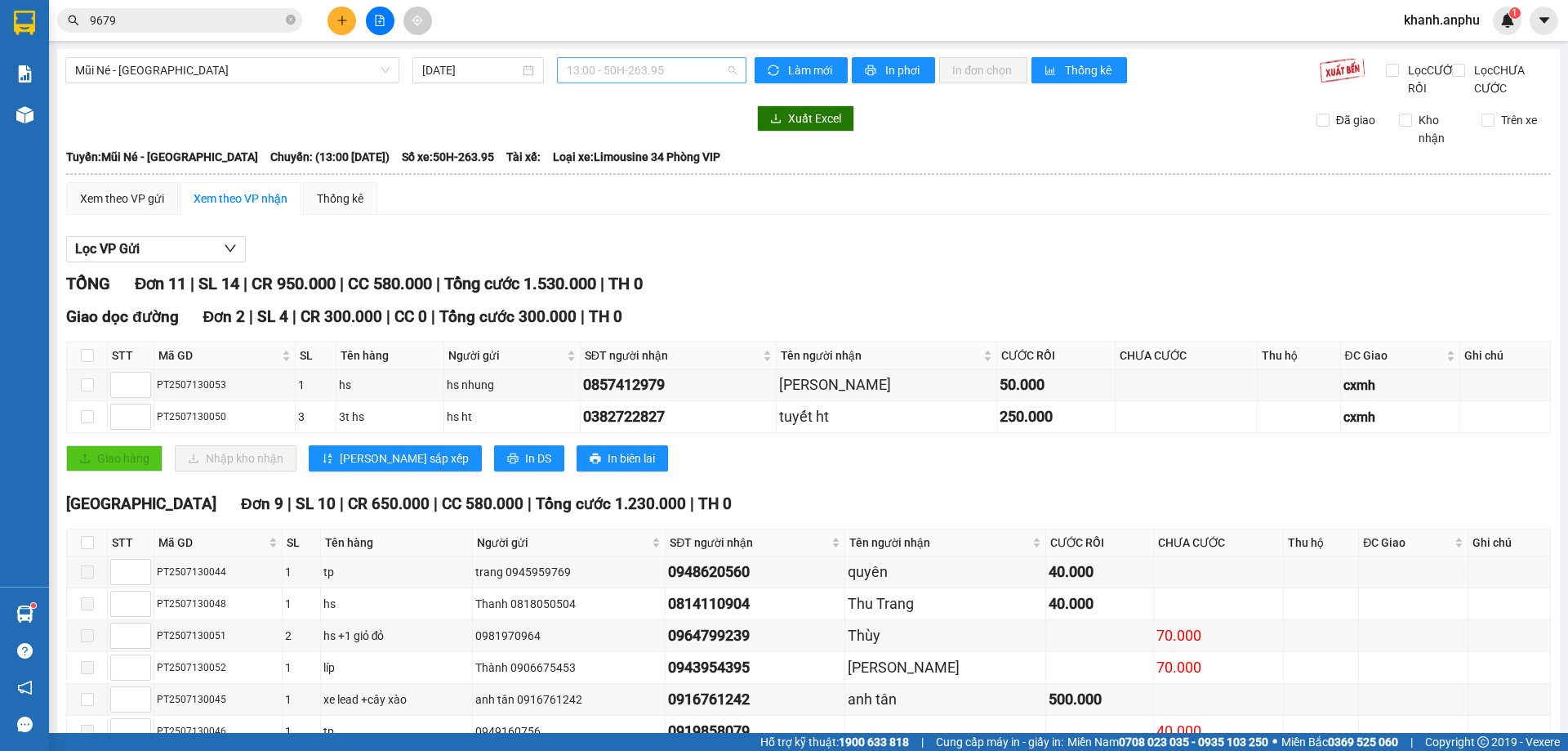 click on "13:00     - 50H-263.95" at bounding box center [652, 70] 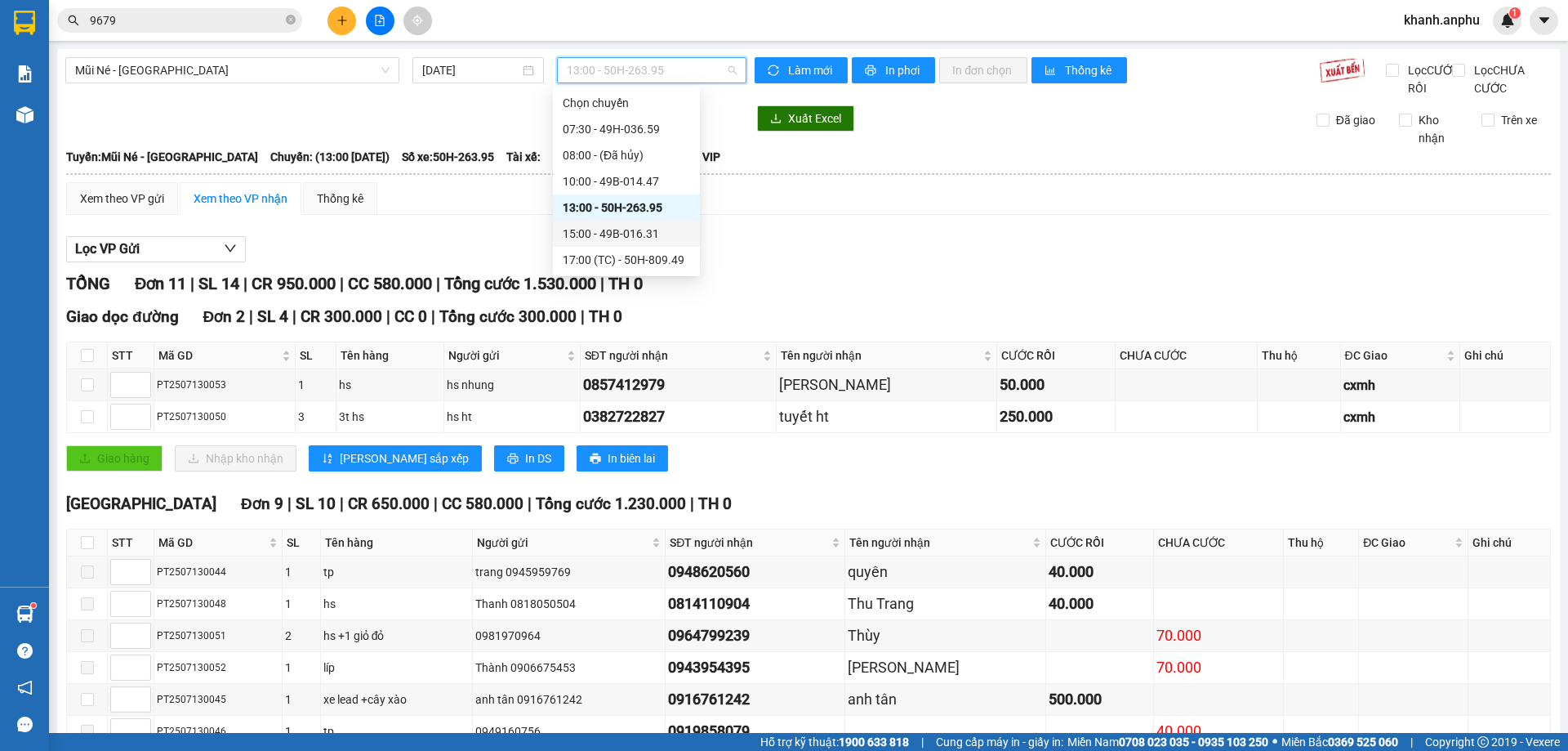 click on "15:00     - 49B-016.31" at bounding box center (626, 234) 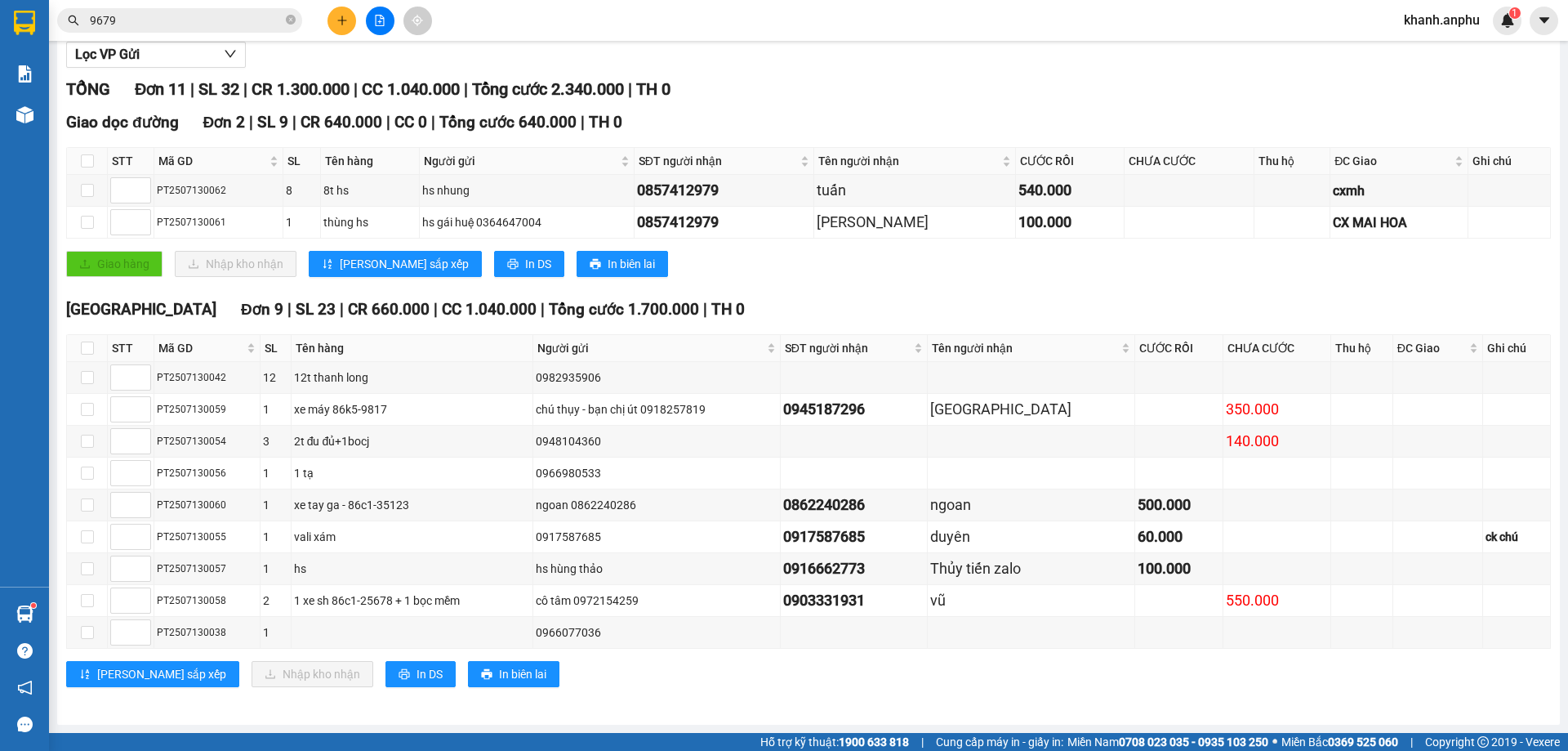 scroll, scrollTop: 0, scrollLeft: 0, axis: both 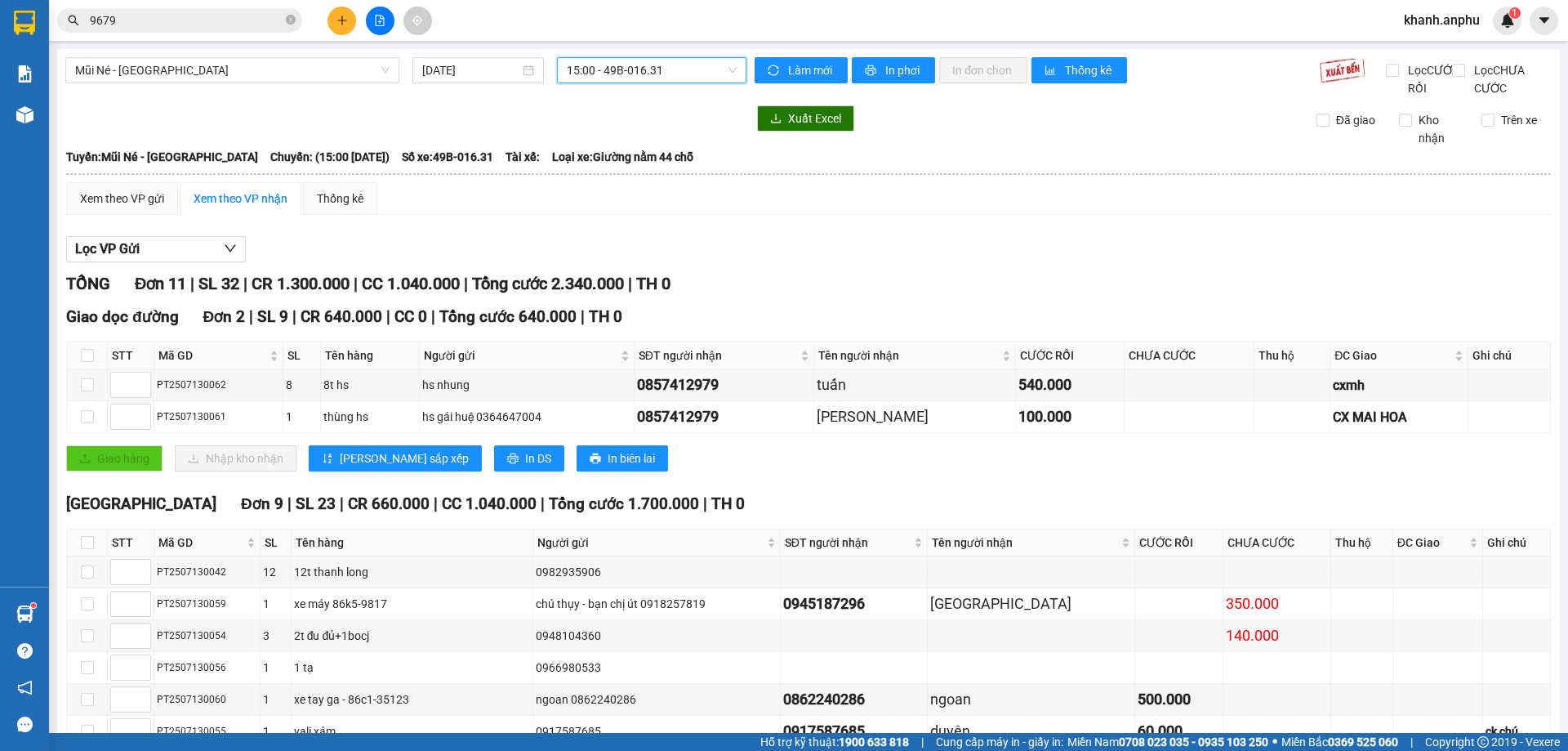 click on "15:00     - 49B-016.31" at bounding box center [652, 70] 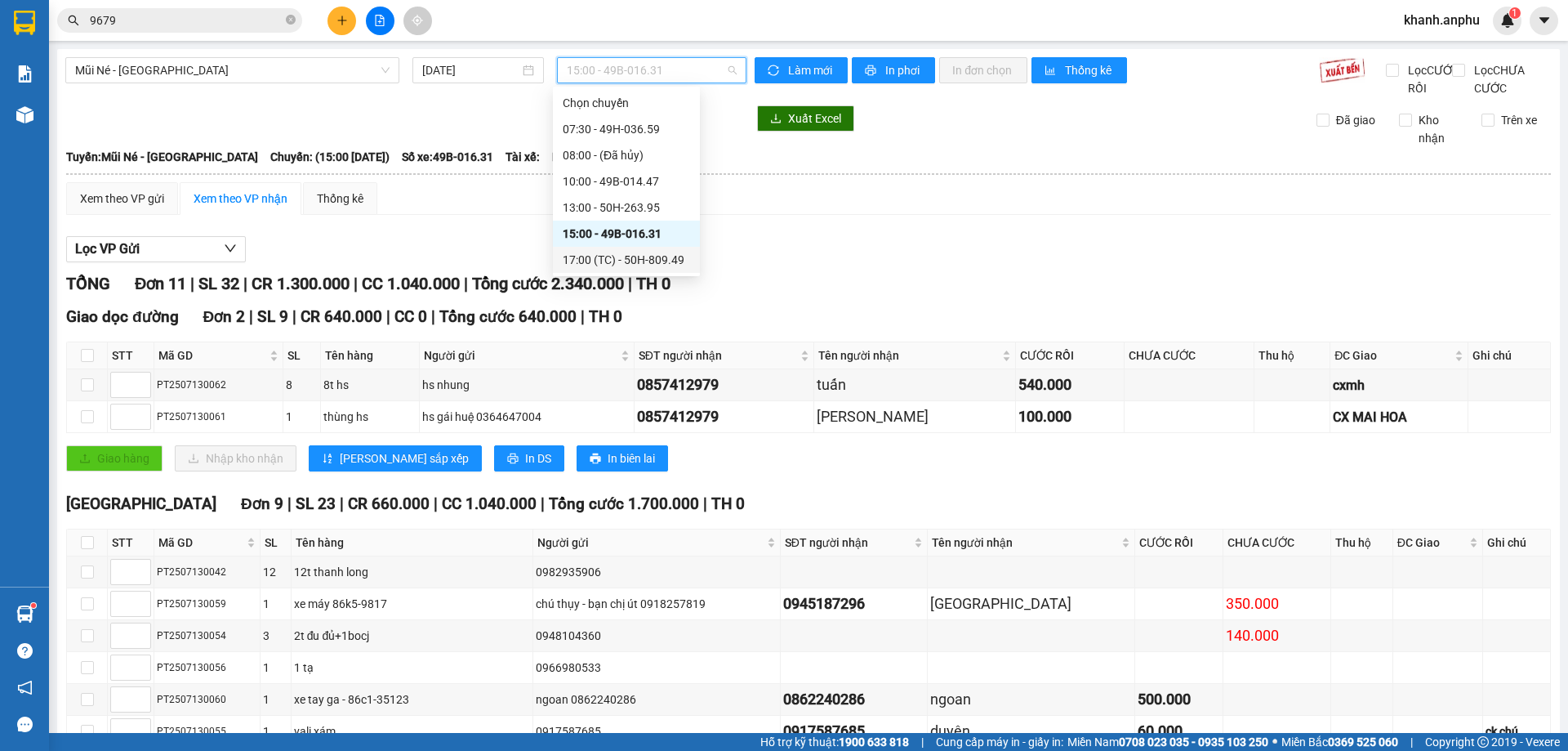click on "17:00   (TC)   - 50H-809.49" at bounding box center (626, 260) 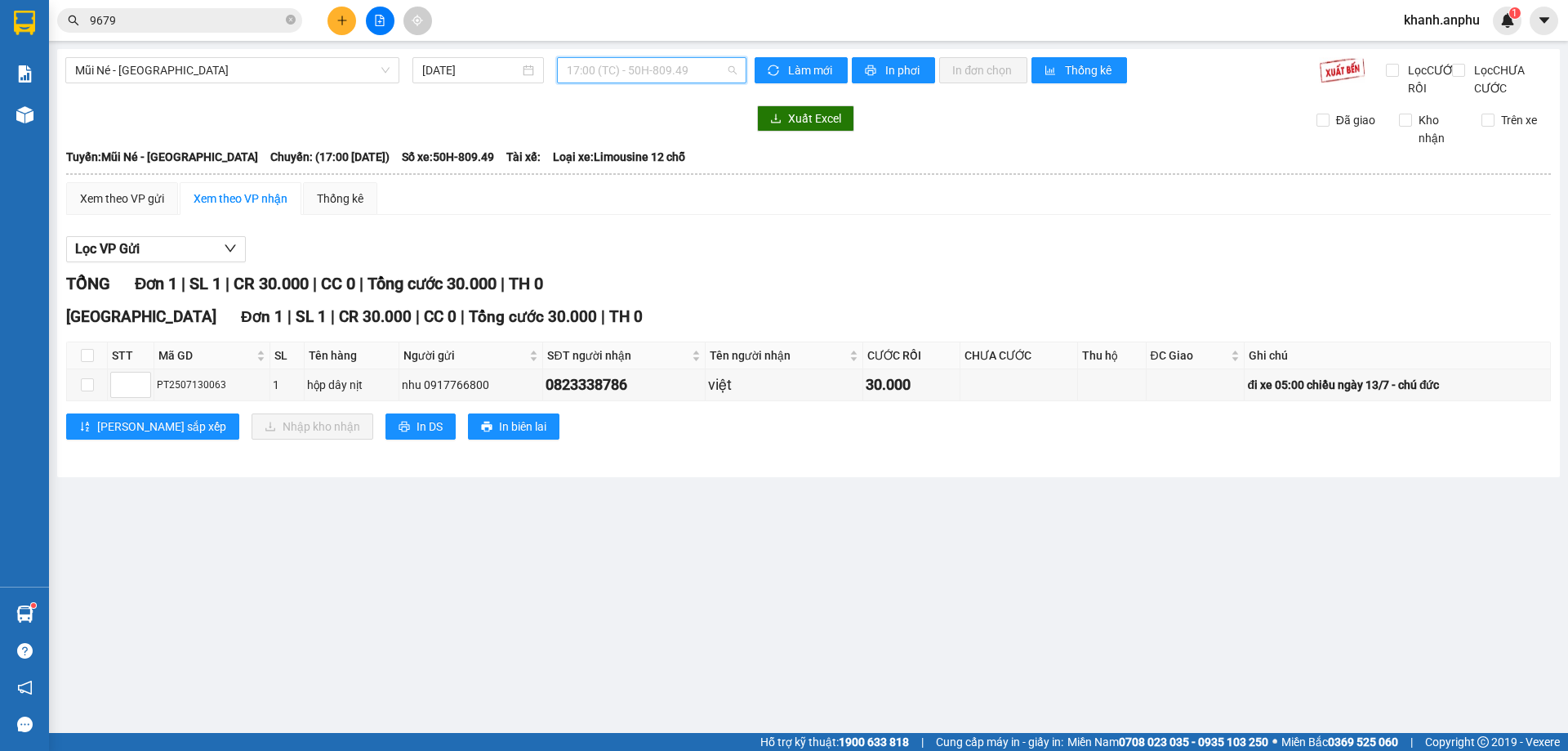 click on "17:00   (TC)   - 50H-809.49" at bounding box center [652, 70] 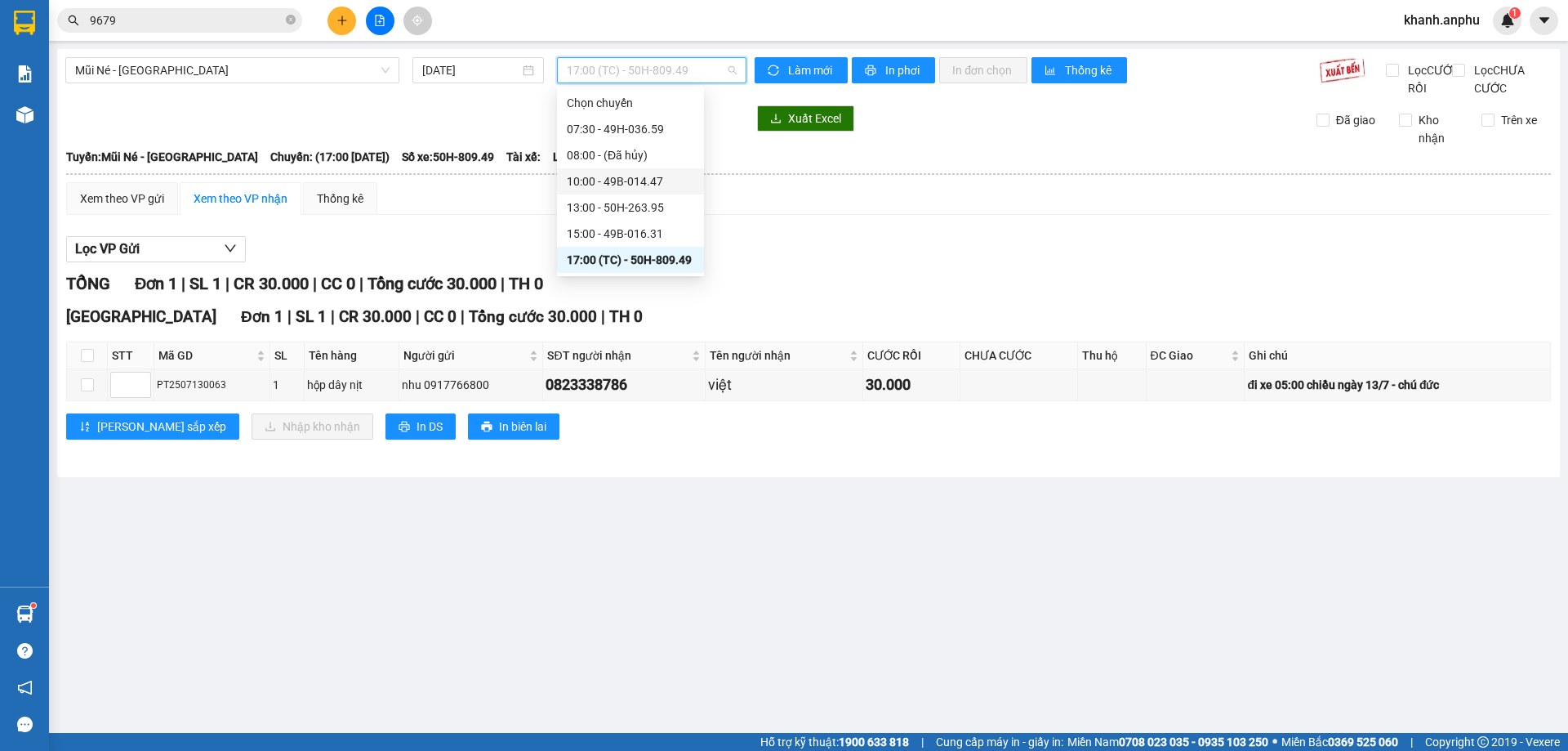 click on "10:00     - 49B-014.47" at bounding box center [630, 181] 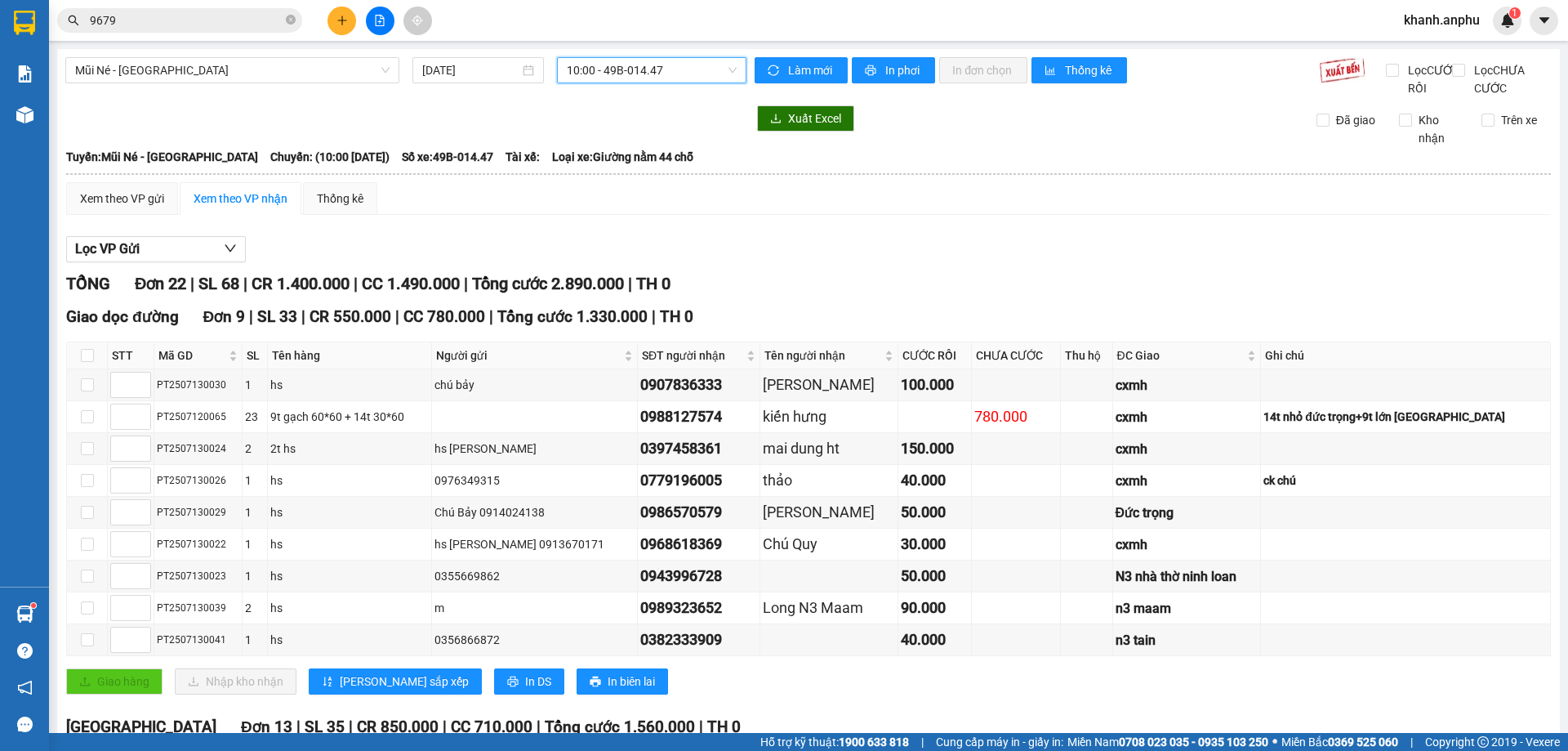 click on "Lọc VP Gửi" at bounding box center [808, 249] 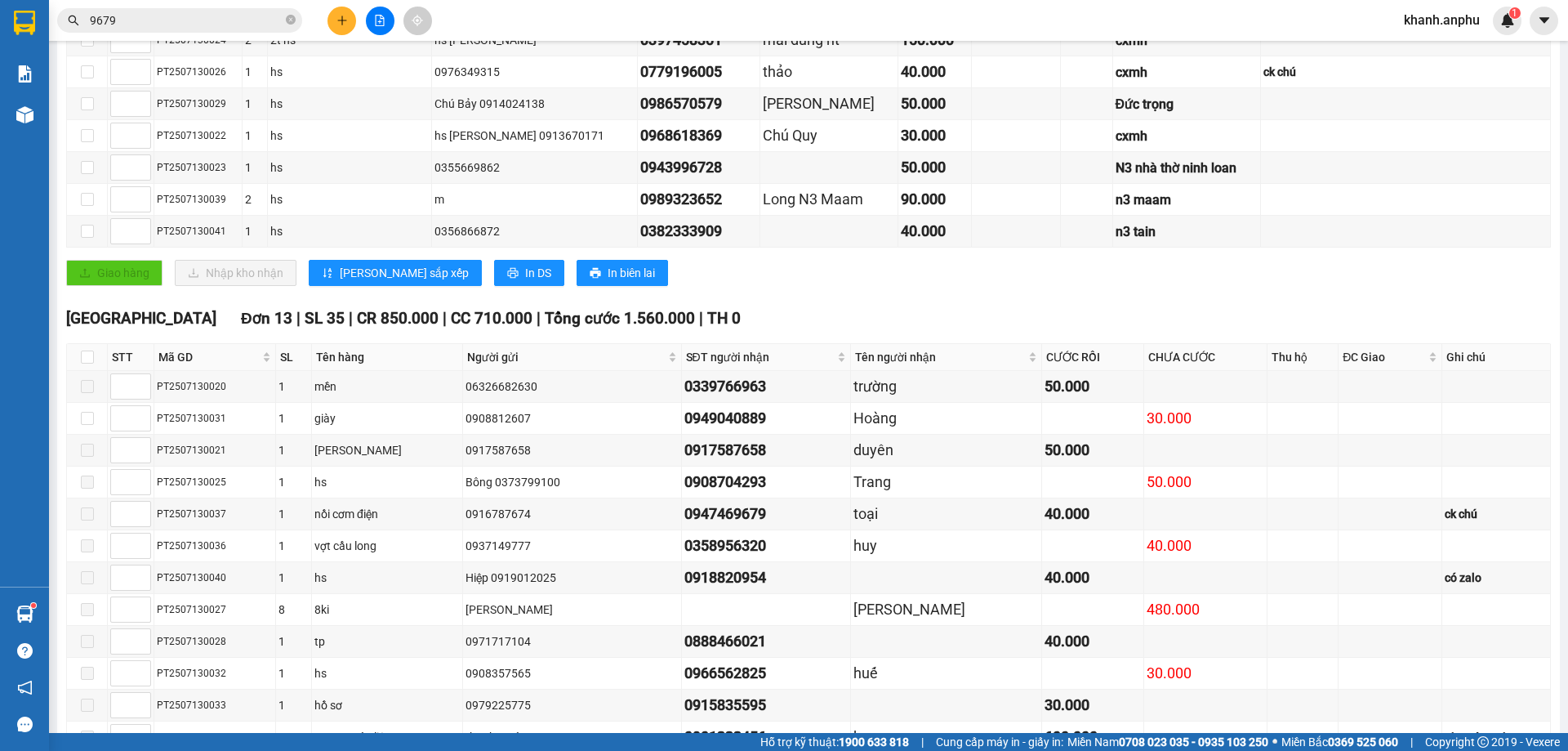scroll, scrollTop: 563, scrollLeft: 0, axis: vertical 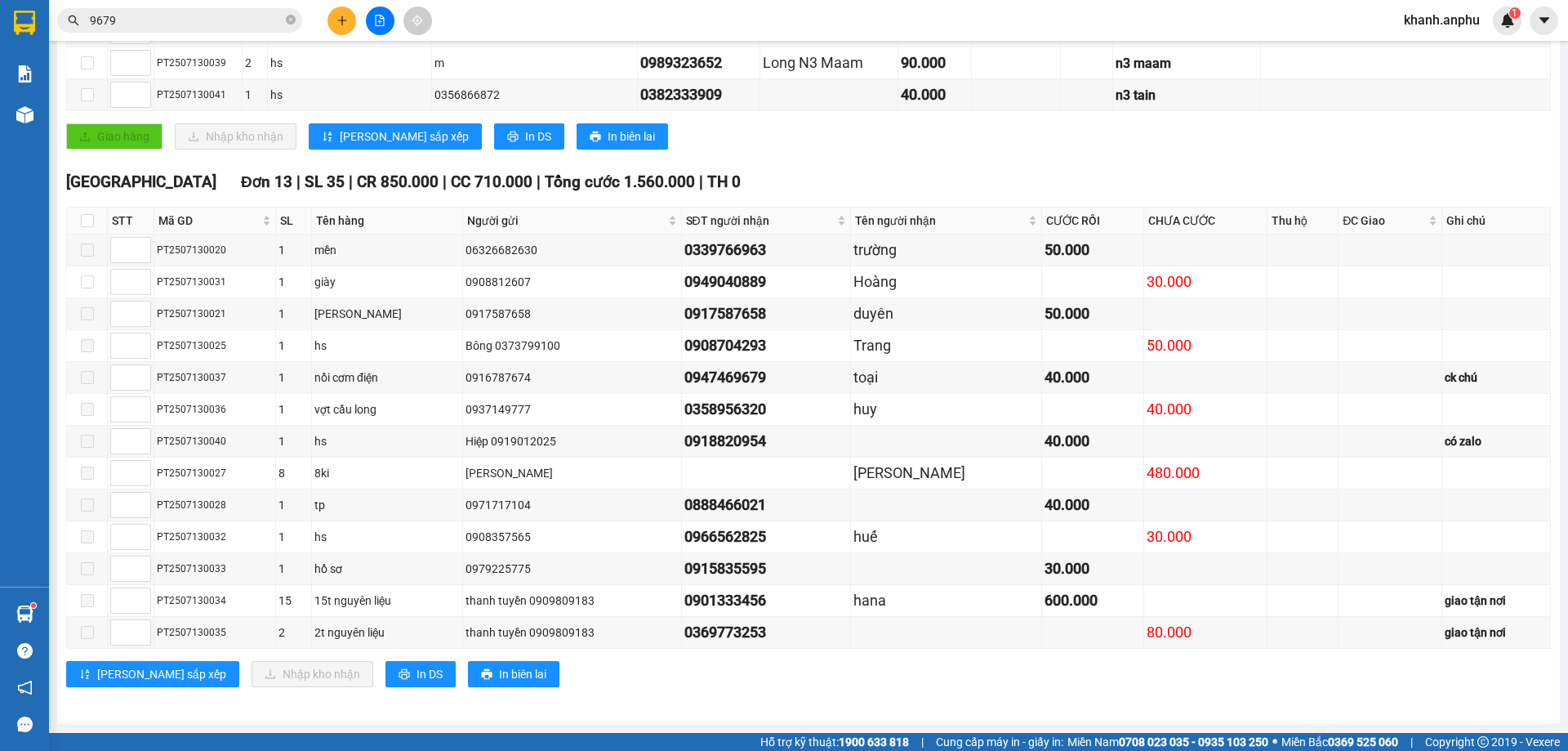 click on "[PERSON_NAME] sắp xếp Nhập [PERSON_NAME] In DS In biên lai" at bounding box center [808, 674] 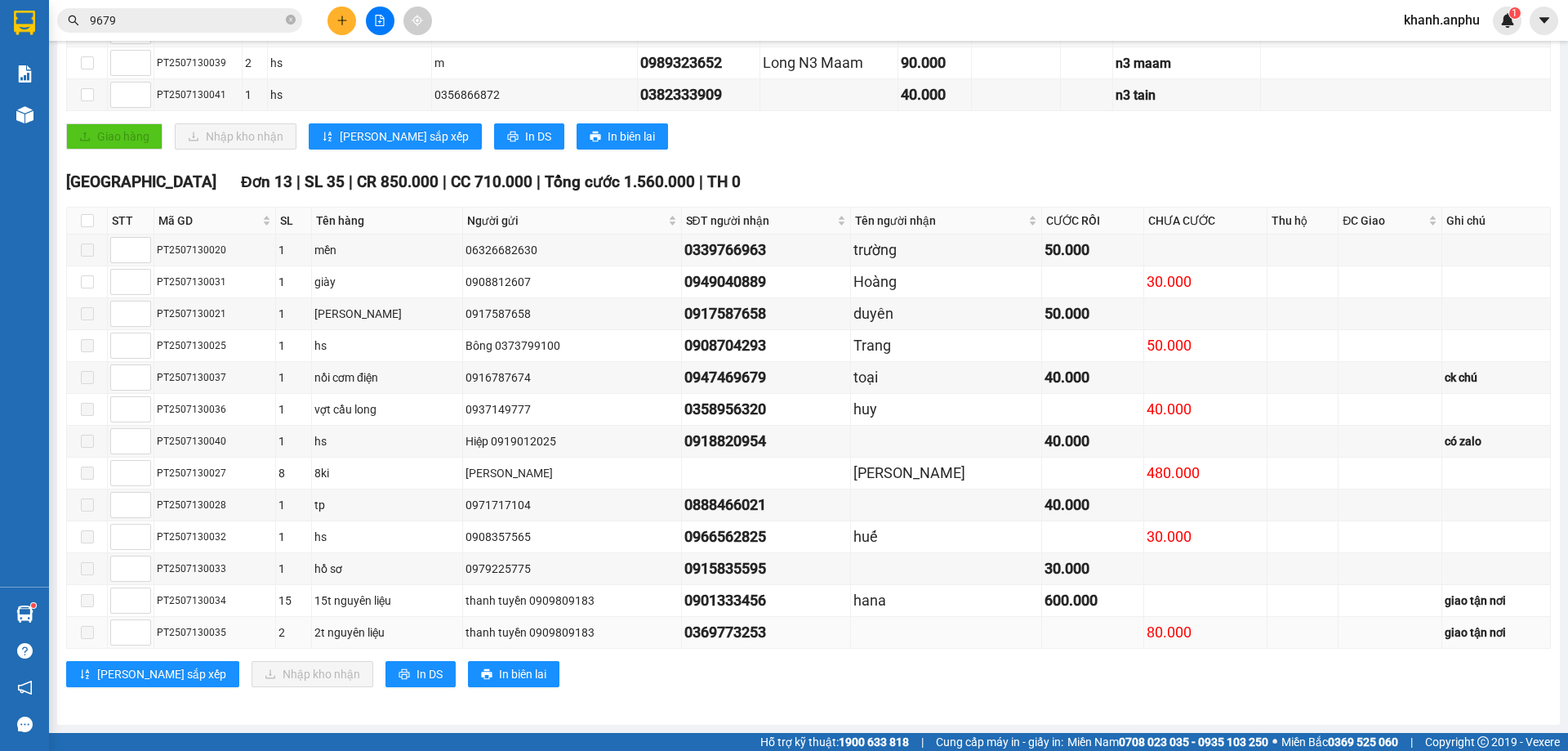 click on "thanh tuyền 0909809183" at bounding box center [572, 633] 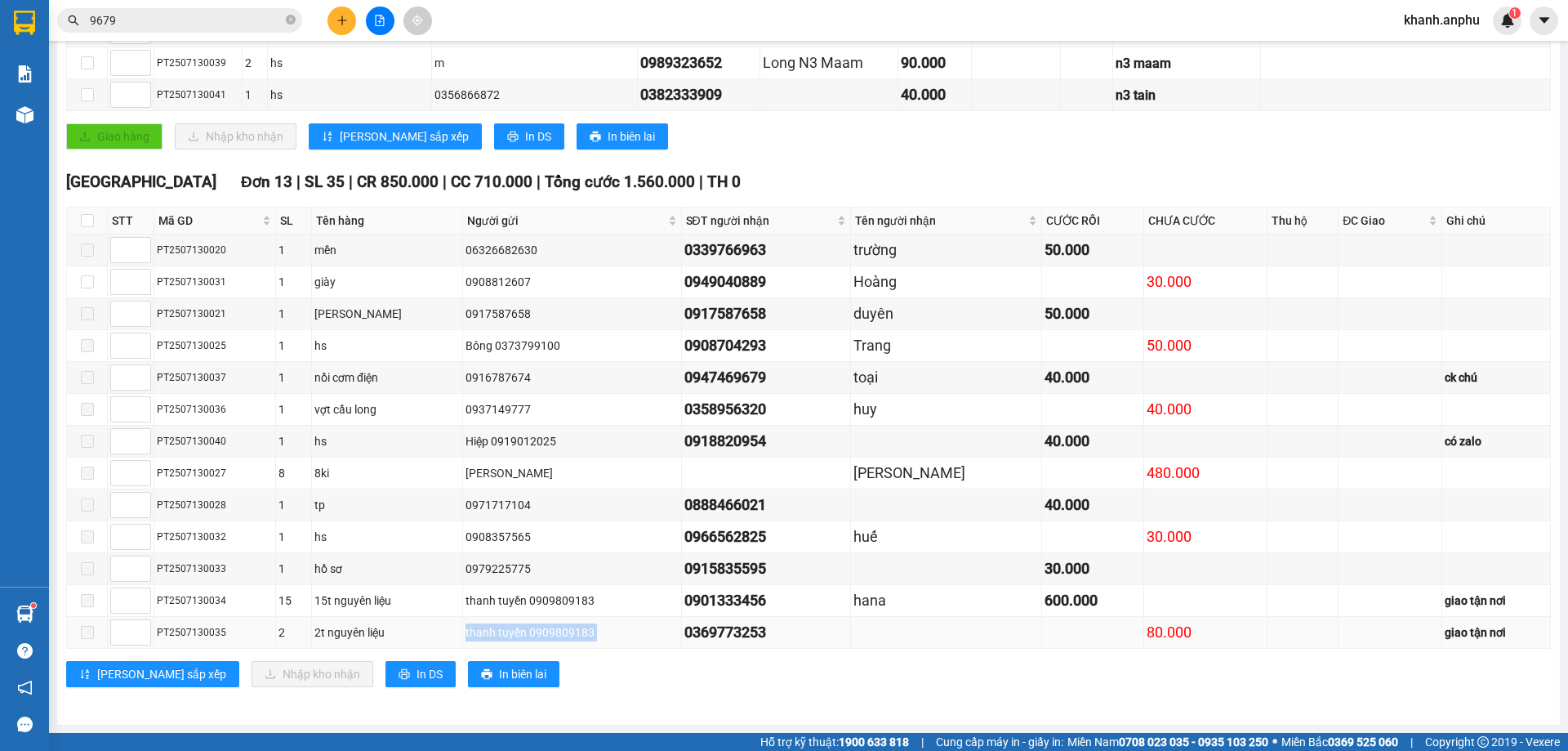 click on "thanh tuyền 0909809183" at bounding box center (572, 633) 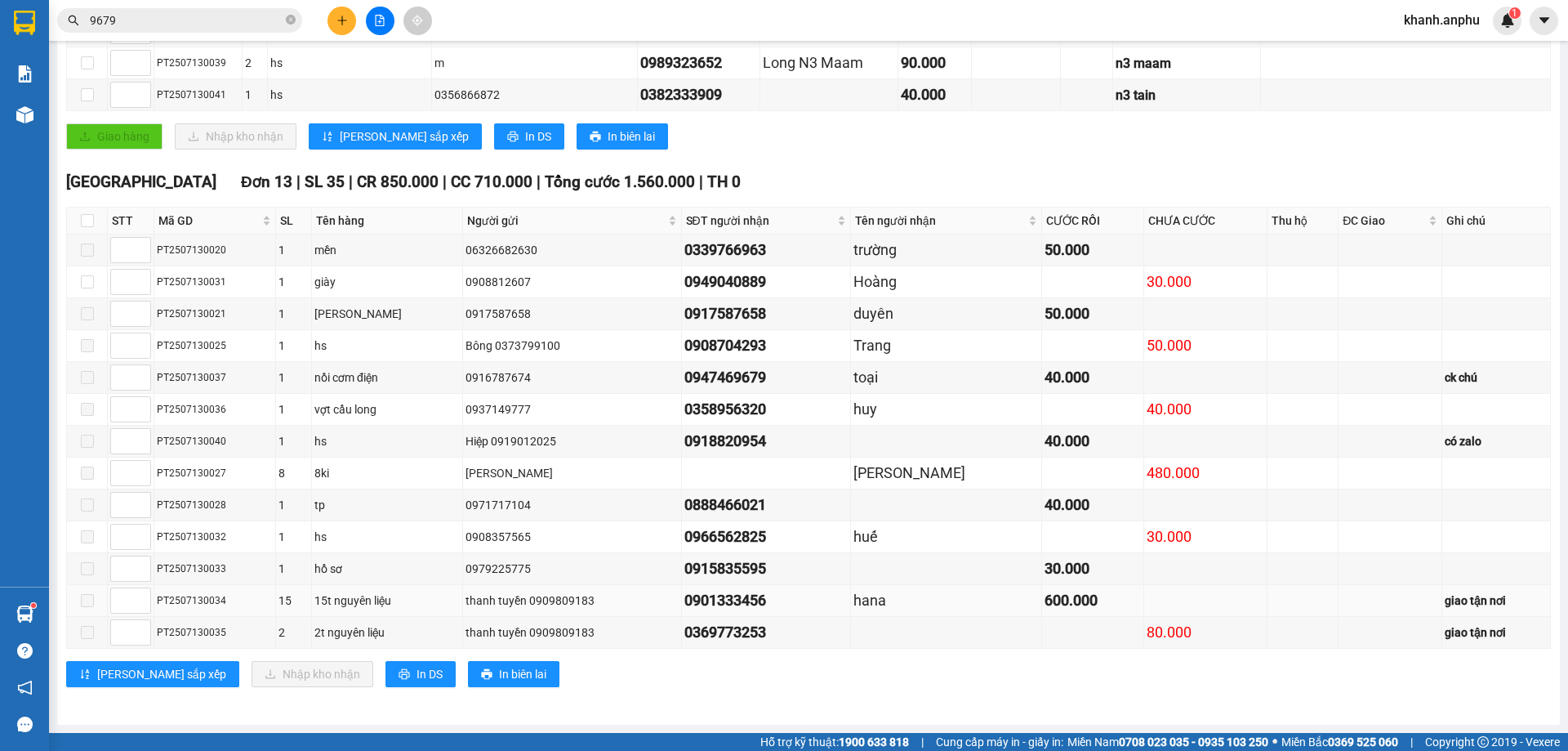 click on "0901333456" at bounding box center (766, 601) 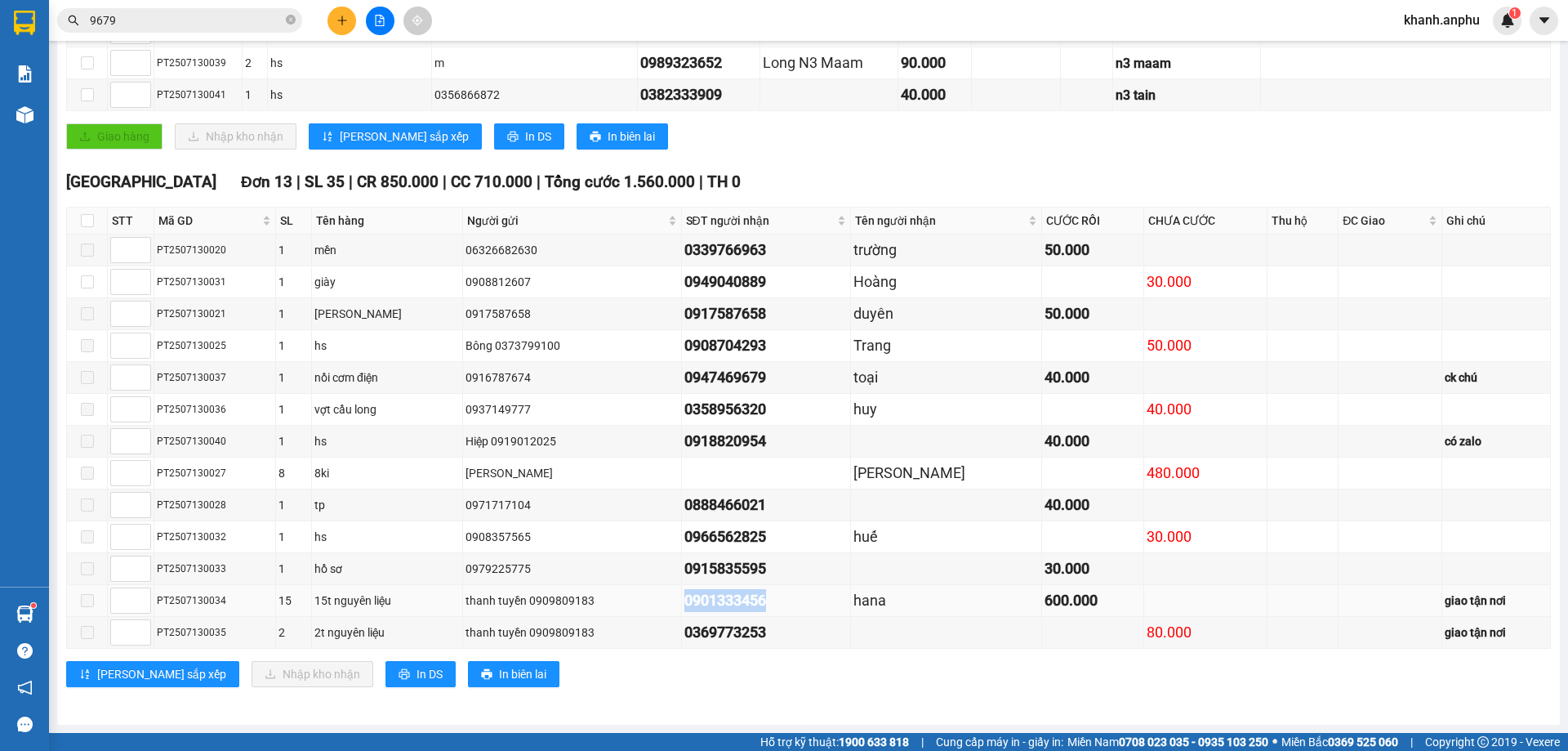 click on "0901333456" at bounding box center [766, 601] 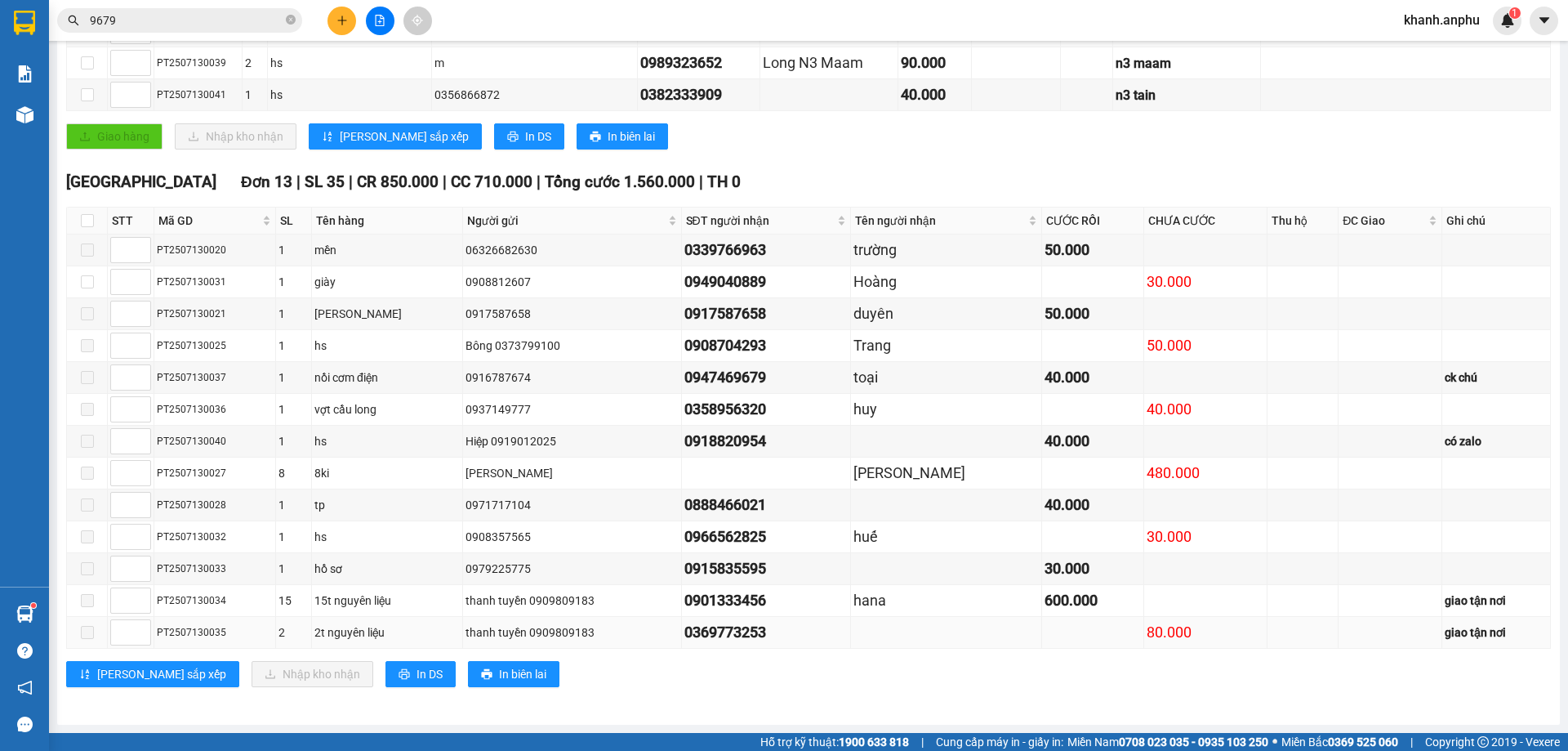 click on "0369773253" at bounding box center [766, 633] 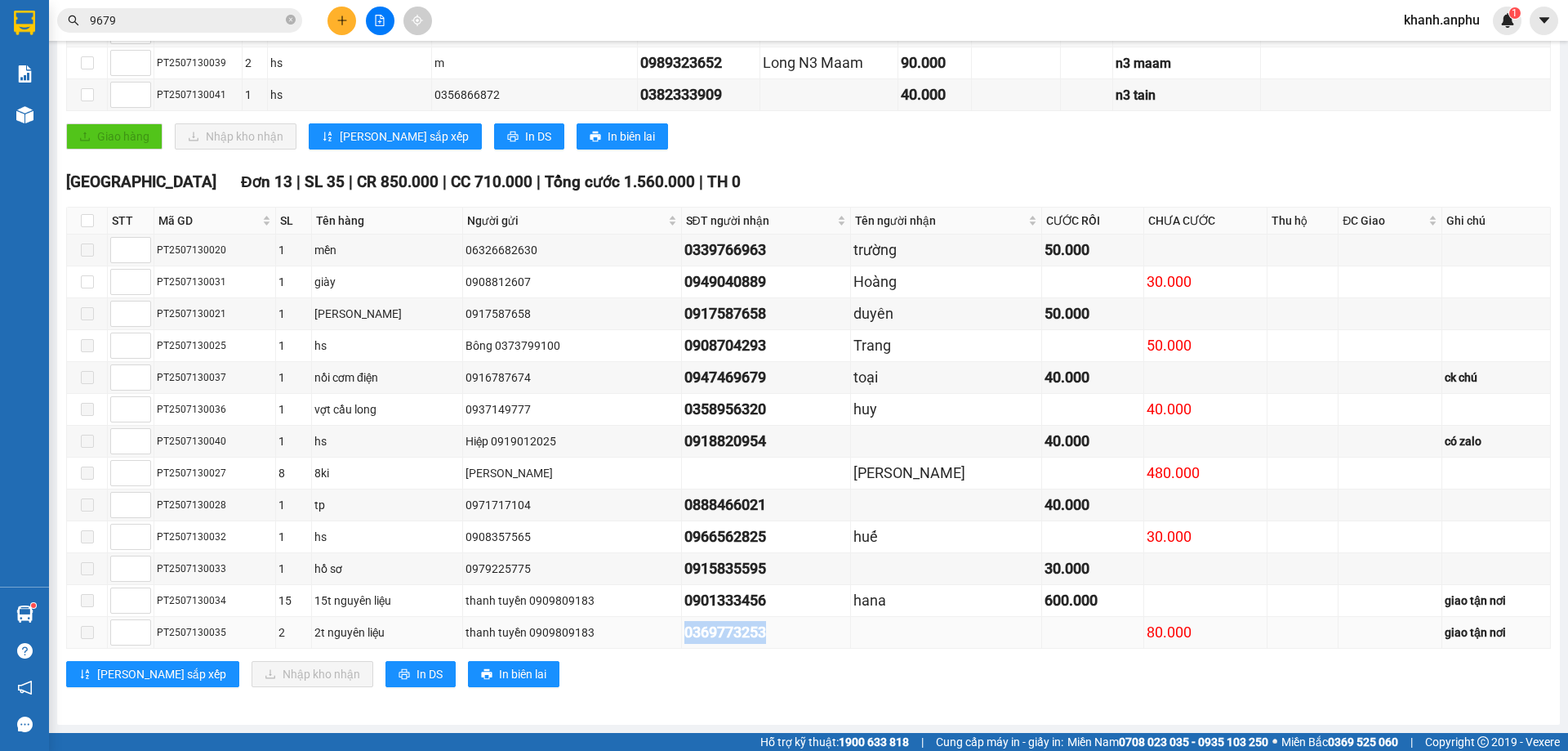 click on "0369773253" at bounding box center [766, 633] 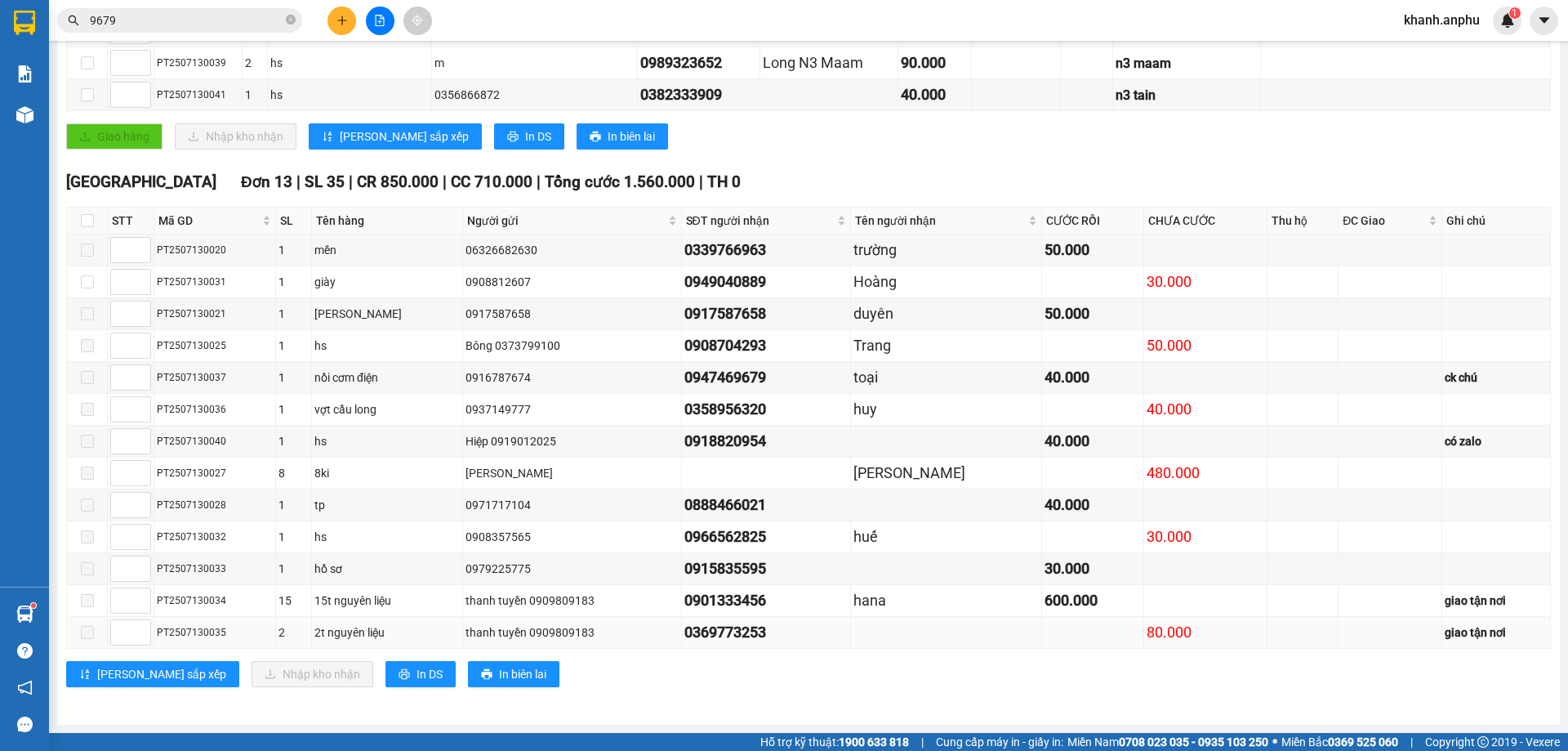 click on "thanh tuyền 0909809183" at bounding box center [572, 633] 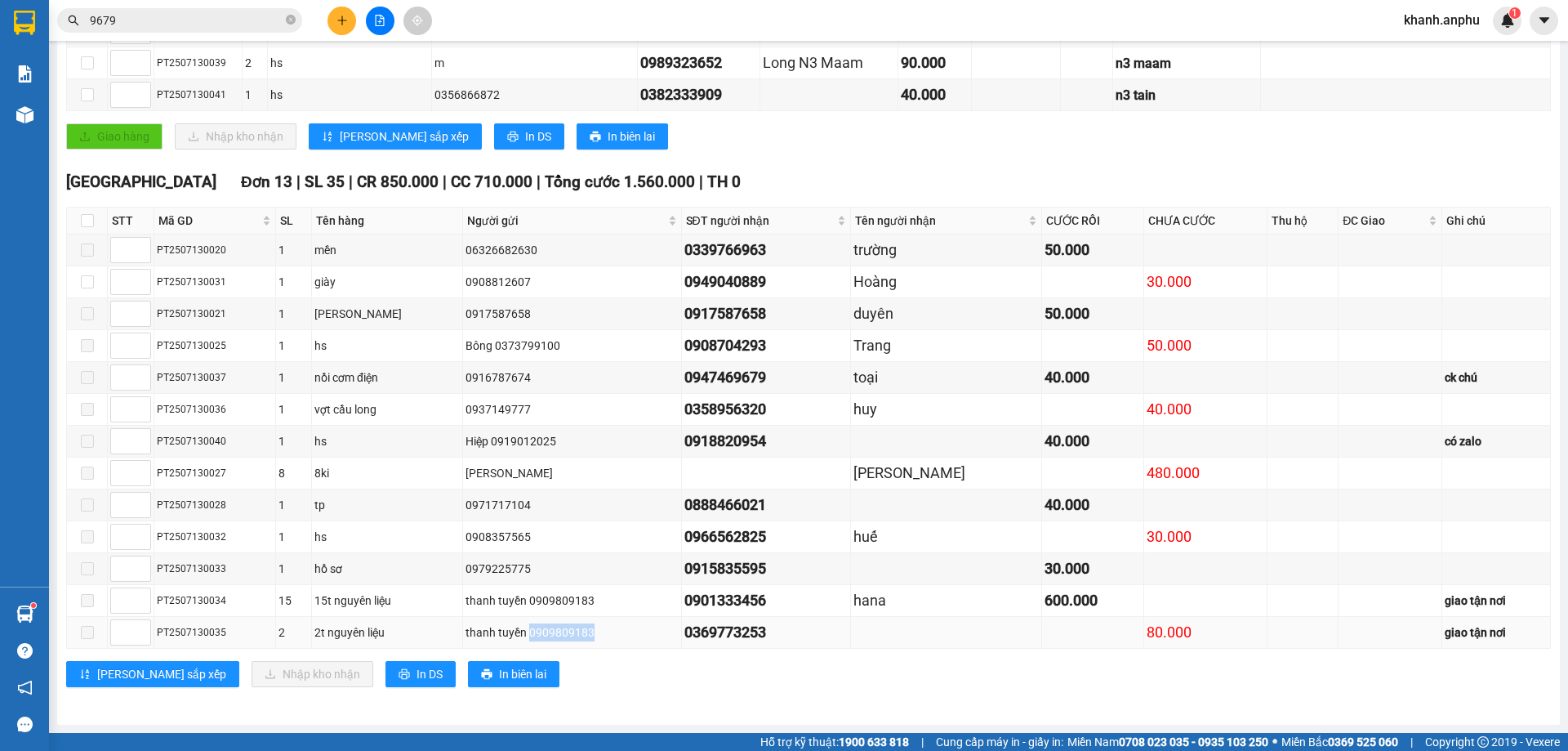 click on "thanh tuyền 0909809183" at bounding box center [572, 633] 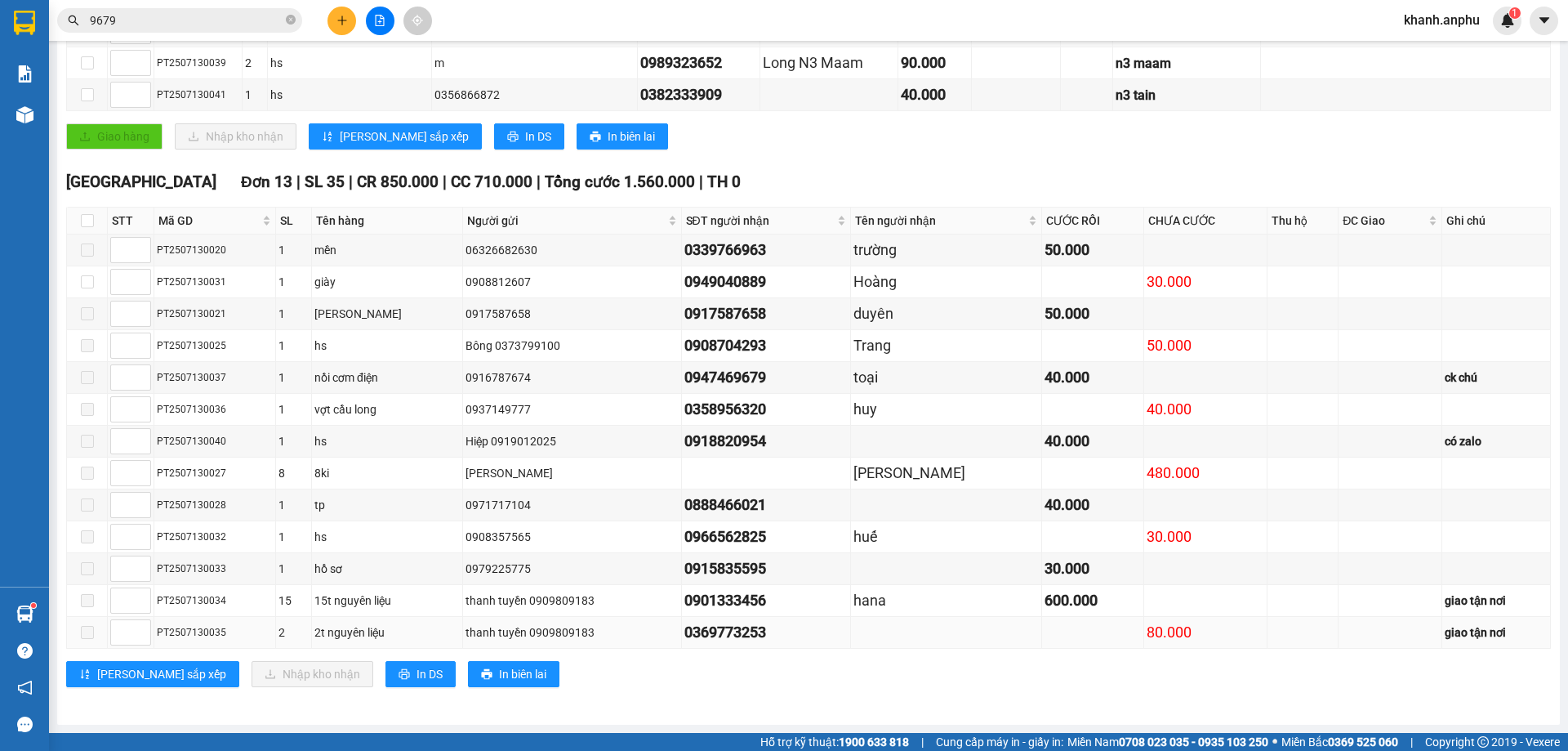 click on "80.000" at bounding box center [1205, 633] 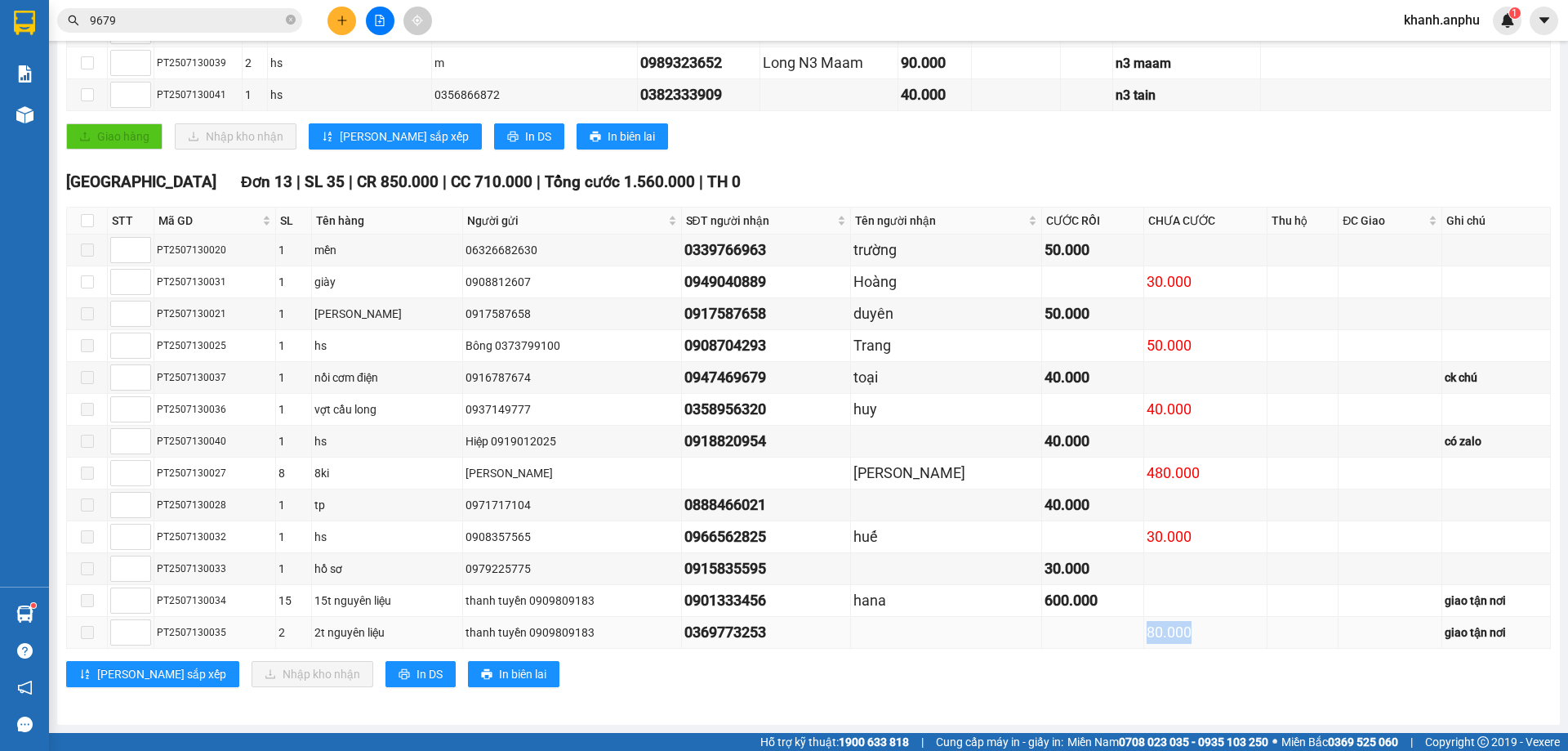 click on "80.000" at bounding box center (1205, 633) 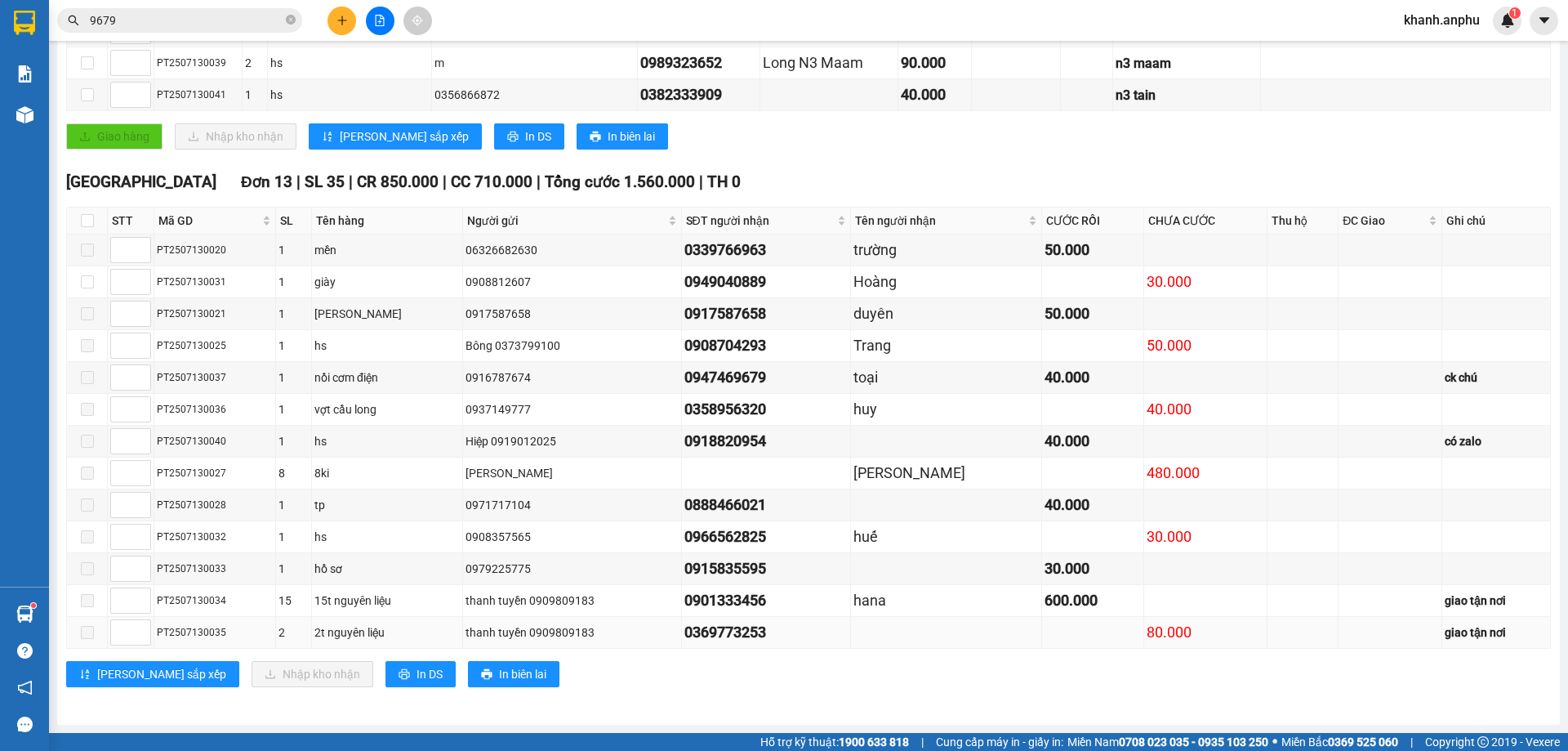 click on "0369773253" at bounding box center (766, 633) 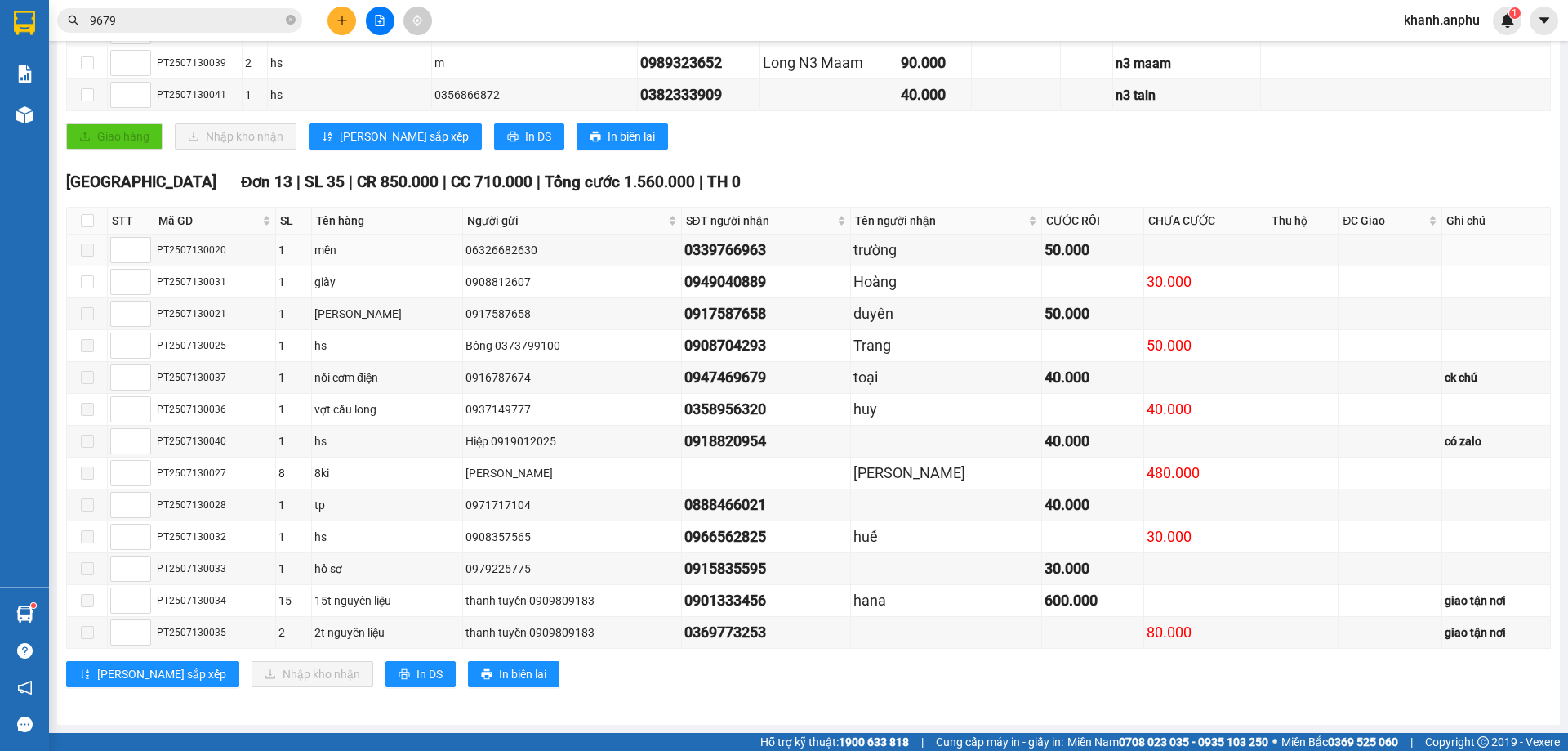 scroll, scrollTop: 0, scrollLeft: 0, axis: both 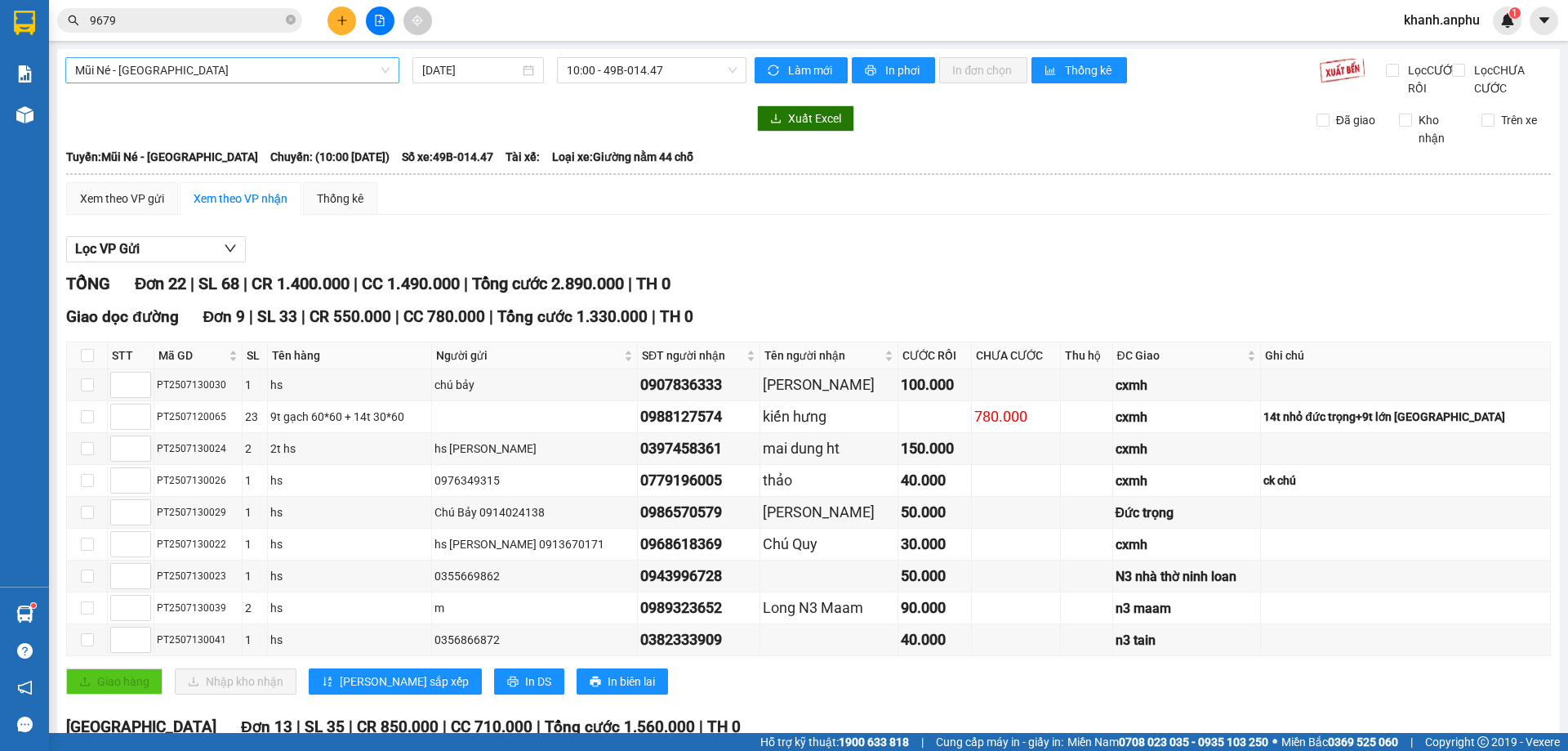 click on "Mũi Né - [GEOGRAPHIC_DATA]" at bounding box center [232, 70] 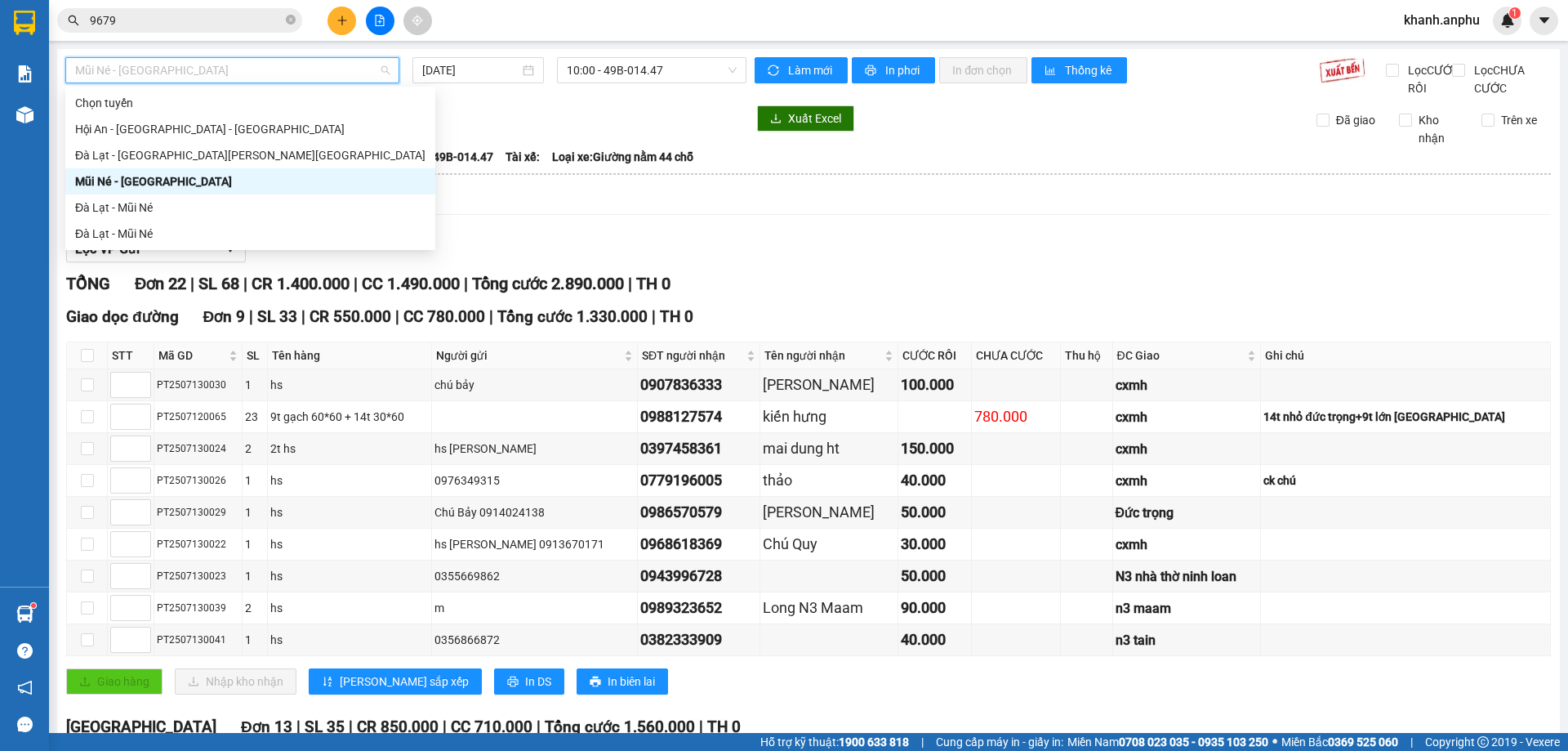 click on "Mũi Né - [GEOGRAPHIC_DATA]" at bounding box center [250, 181] 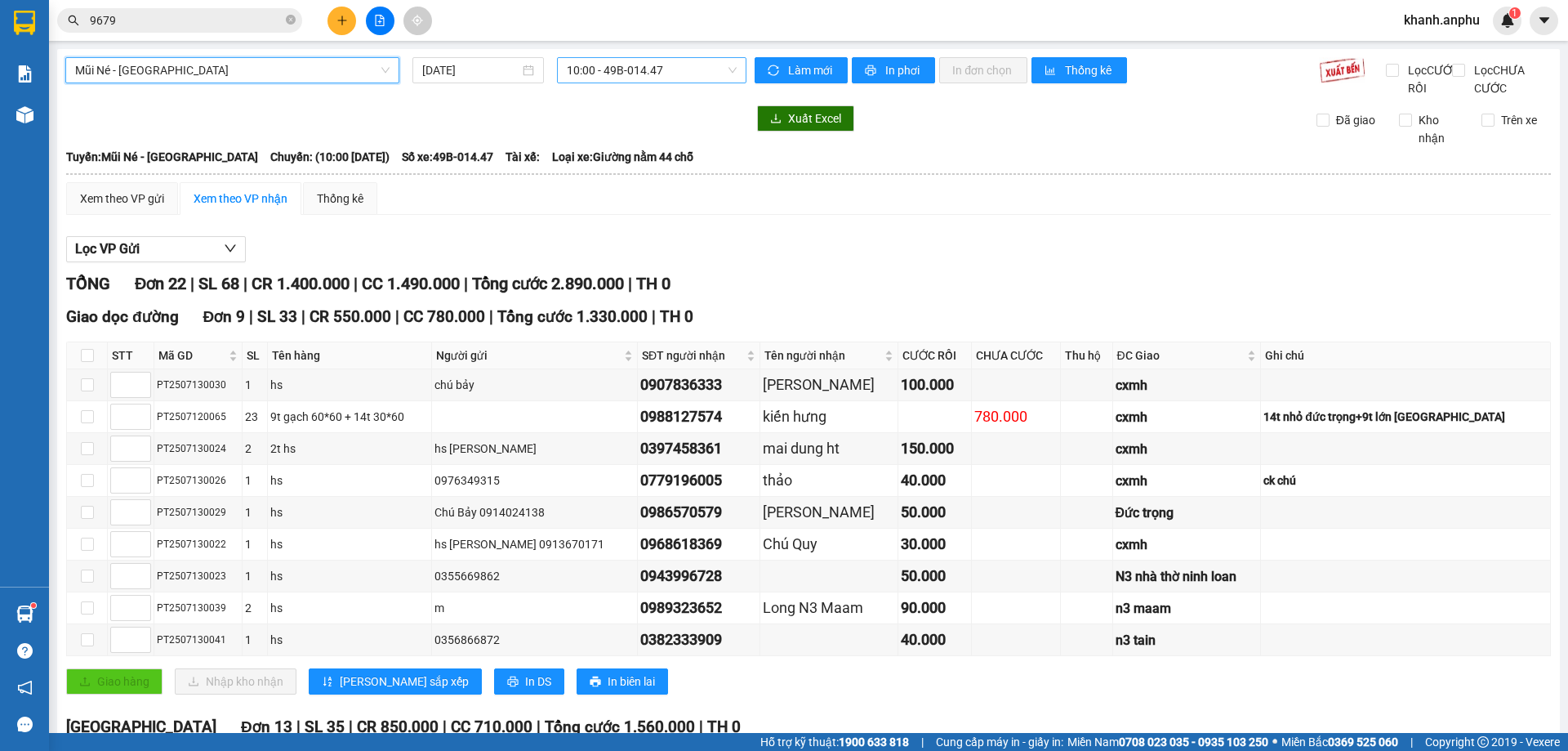 click on "10:00     - 49B-014.47" at bounding box center [652, 70] 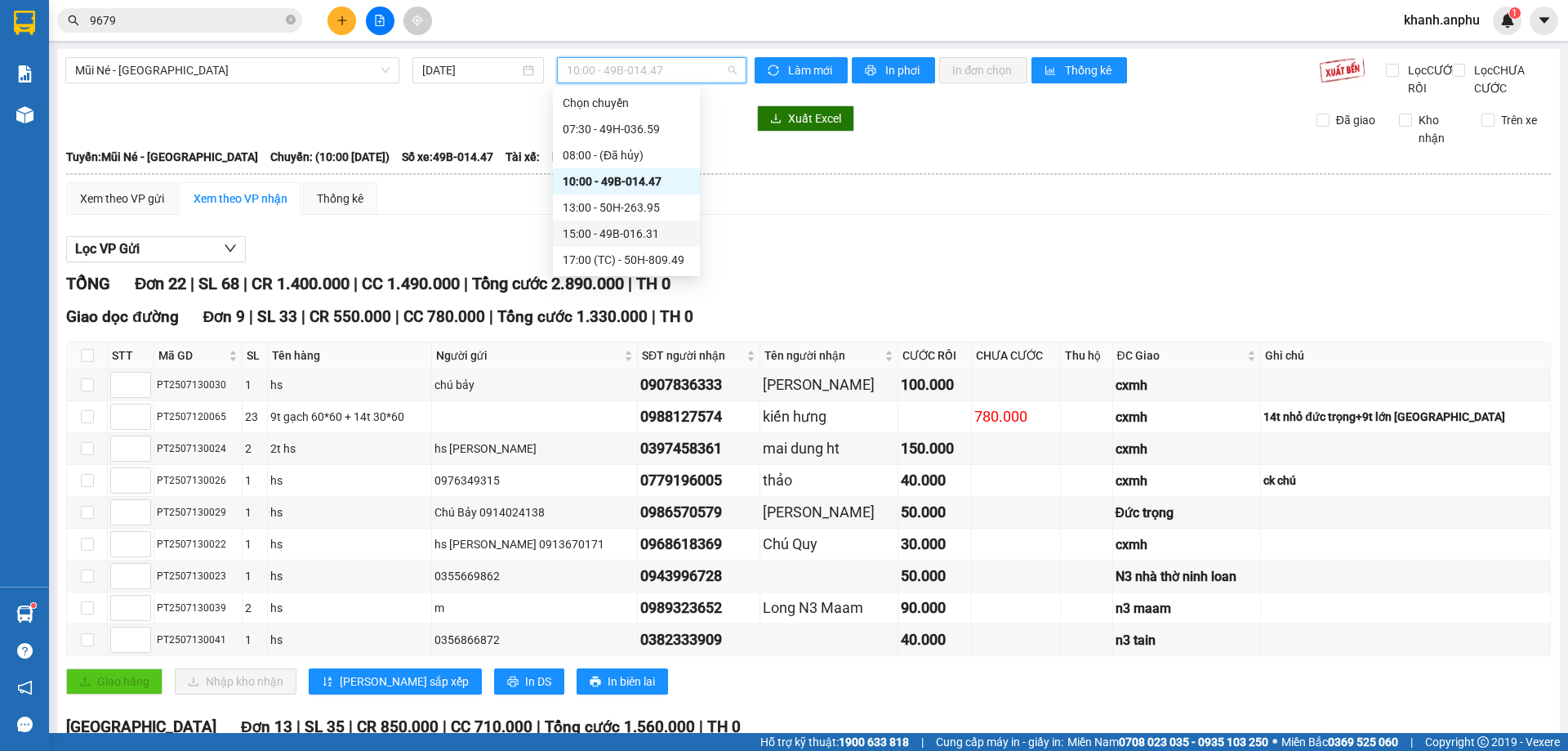 click on "15:00     - 49B-016.31" at bounding box center [626, 234] 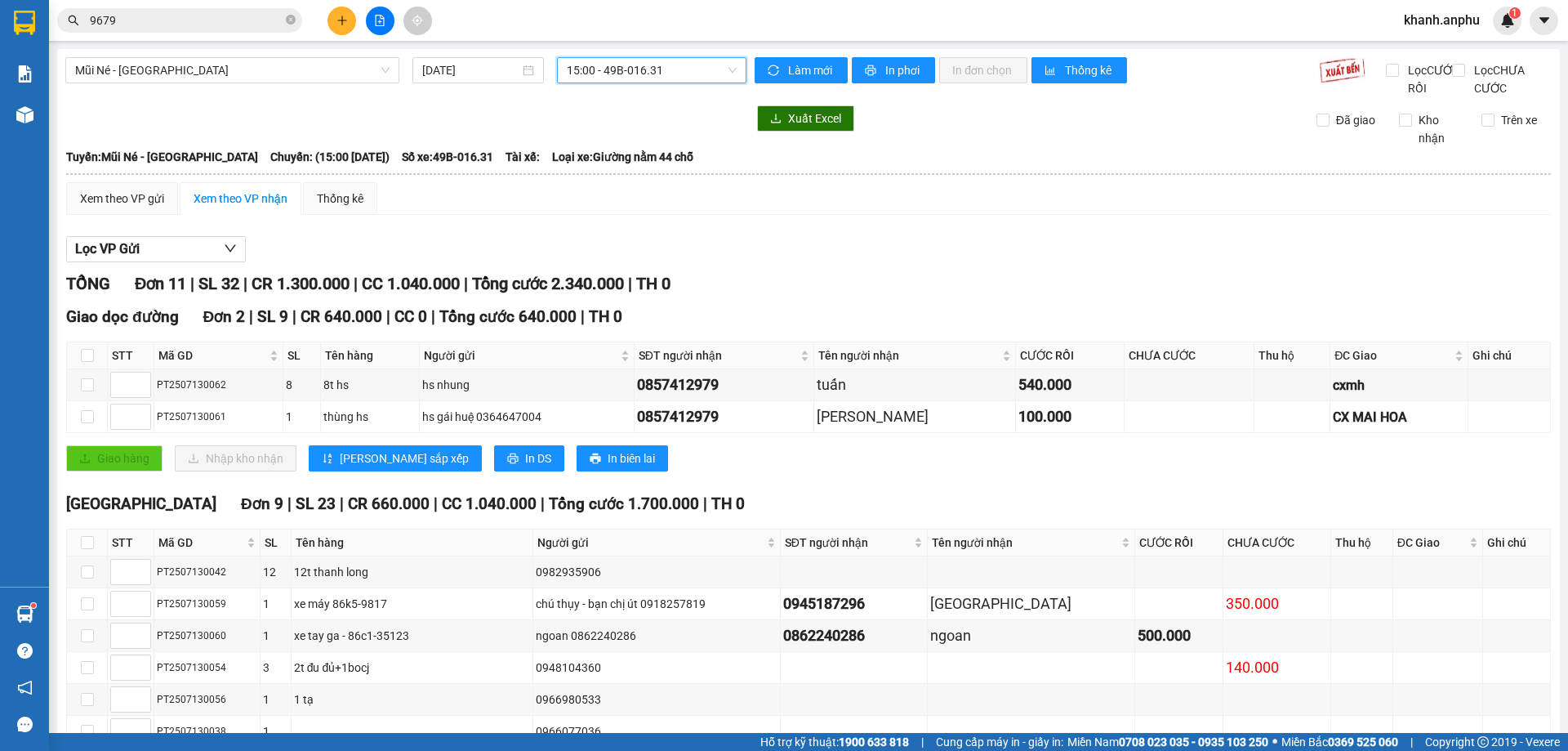 scroll, scrollTop: 212, scrollLeft: 0, axis: vertical 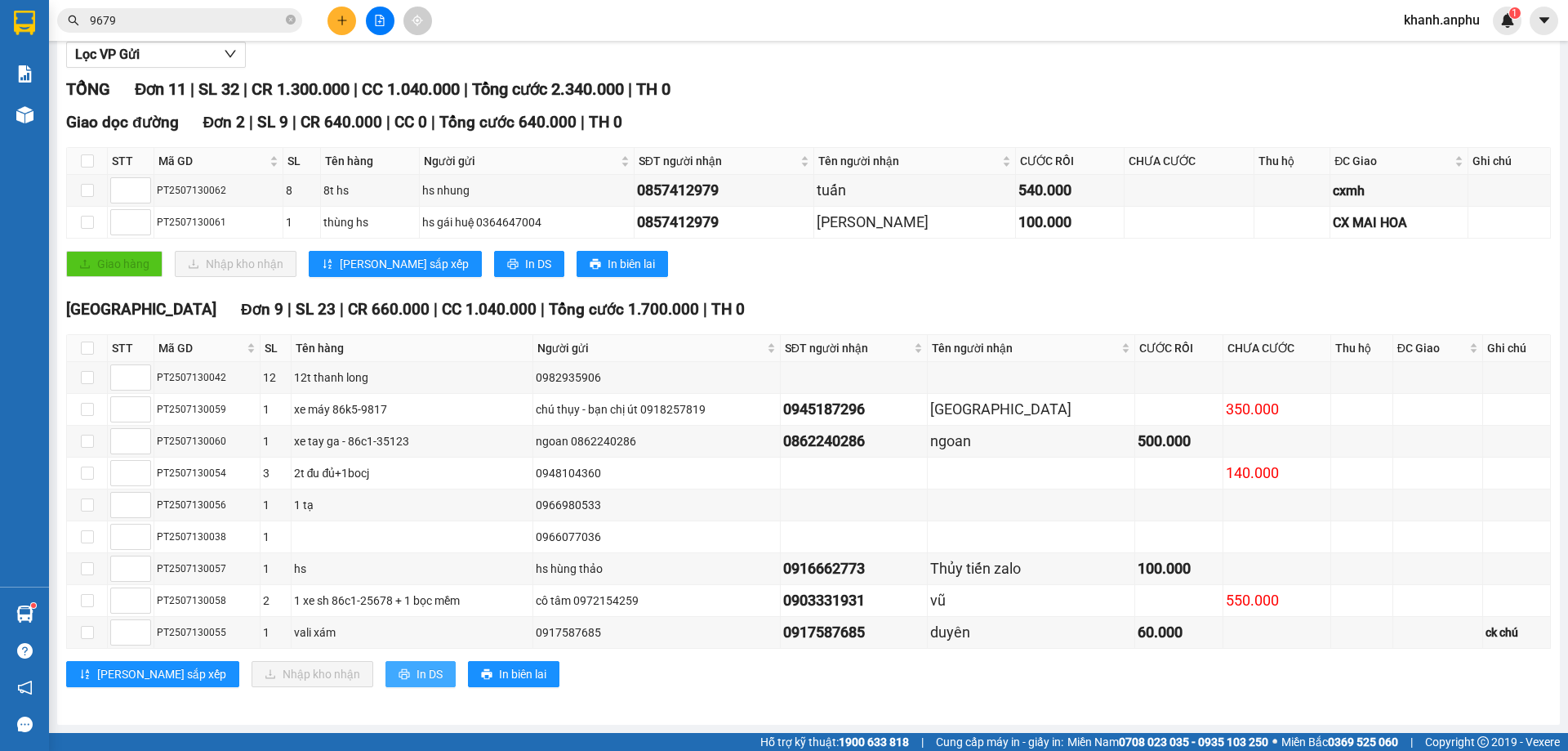 click on "In DS" at bounding box center [421, 674] 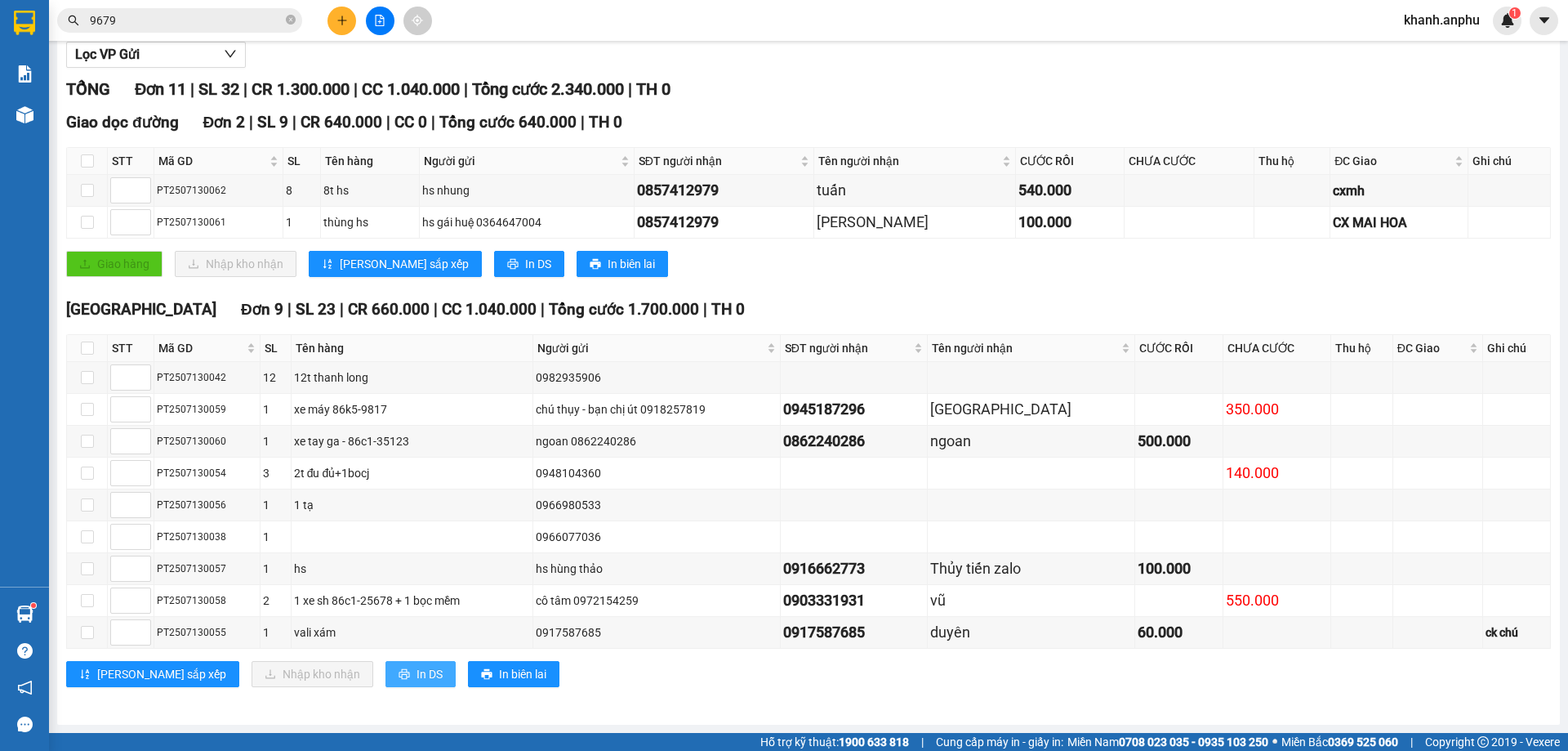scroll, scrollTop: 0, scrollLeft: 0, axis: both 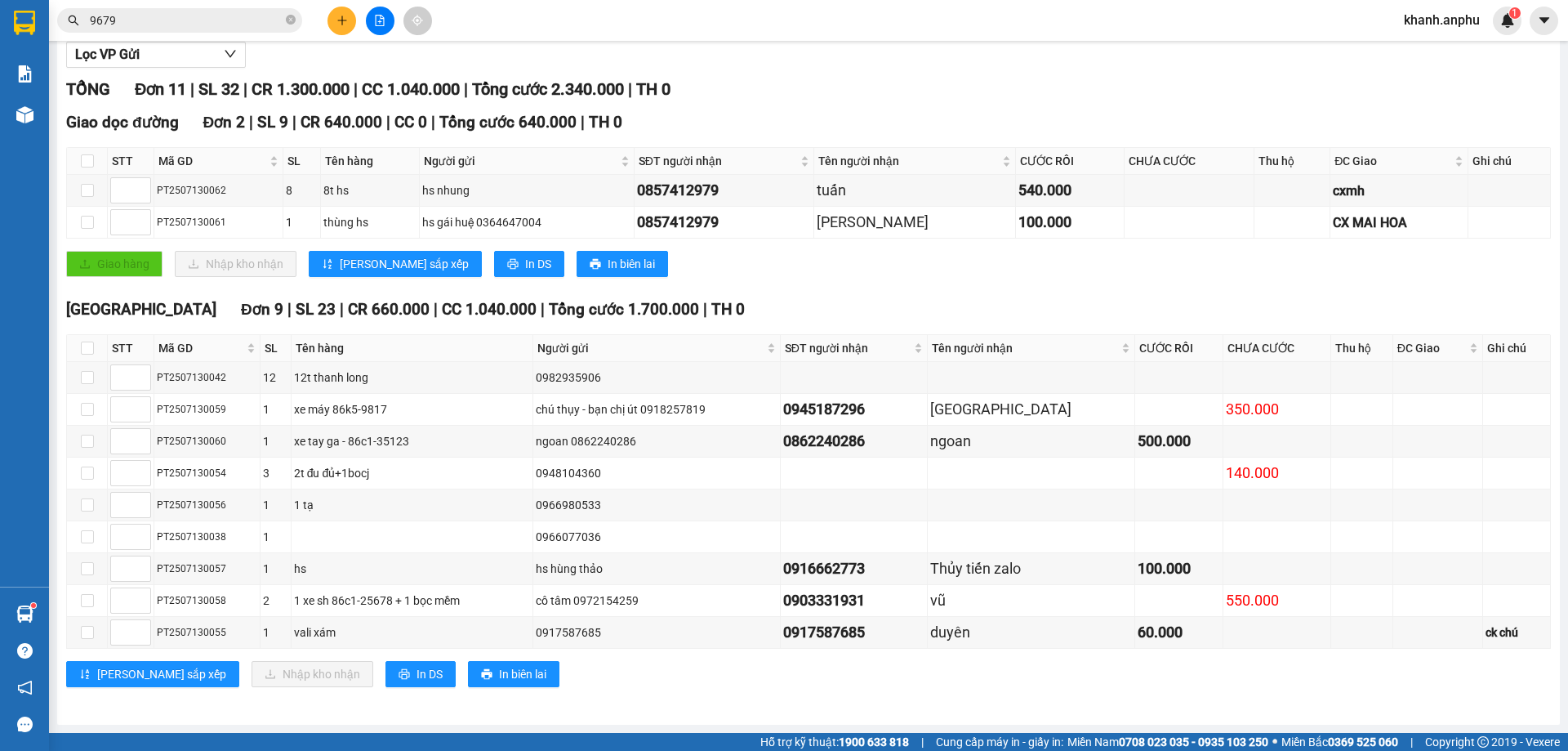 click on "Giao dọc đường Đơn   2 | SL   9 | CR   640.000 | CC   0 | [PERSON_NAME]   640.000 | TH   0 STT Mã GD SL Tên hàng Người gửi SĐT người [PERSON_NAME] Tên người [PERSON_NAME] RỒI [PERSON_NAME] Thu hộ ĐC Giao Ghi chú [PERSON_NAME]                             PT2507130062 8 8t hs hs [PERSON_NAME]  0857412979 [PERSON_NAME] 540.000 cxmh PT2507130061 1 thùng hs  hs gái huệ  0364647004 0857412979 [PERSON_NAME]  100.000 CX MAI [PERSON_NAME] hàng Nhập kho [PERSON_NAME] sắp xếp In DS In biên lai An Phú Travel   02633556022, 02633511443   26 [PERSON_NAME] [PERSON_NAME] 7 [GEOGRAPHIC_DATA]  -  20:06 [DATE] [PERSON_NAME]:  [PERSON_NAME][GEOGRAPHIC_DATA] - [GEOGRAPHIC_DATA] Chuyến:   (15:00 [DATE]) Số xe:  49B-016.31   [PERSON_NAME] xe:  [GEOGRAPHIC_DATA] nằm 44 chỗ STT Mã GD SL Tên hàng Người gửi SĐT người [PERSON_NAME] Tên người [PERSON_NAME] RỒI [PERSON_NAME] Thu hộ ĐC Giao Ghi chú Ký [PERSON_NAME] dọc đường Đơn   2 | SL   9 | CR   640.000 | CC   0 | [PERSON_NAME]   640.000 | TH   0 1 PT2507130062 8 8t hs cxmh" at bounding box center [808, 199] 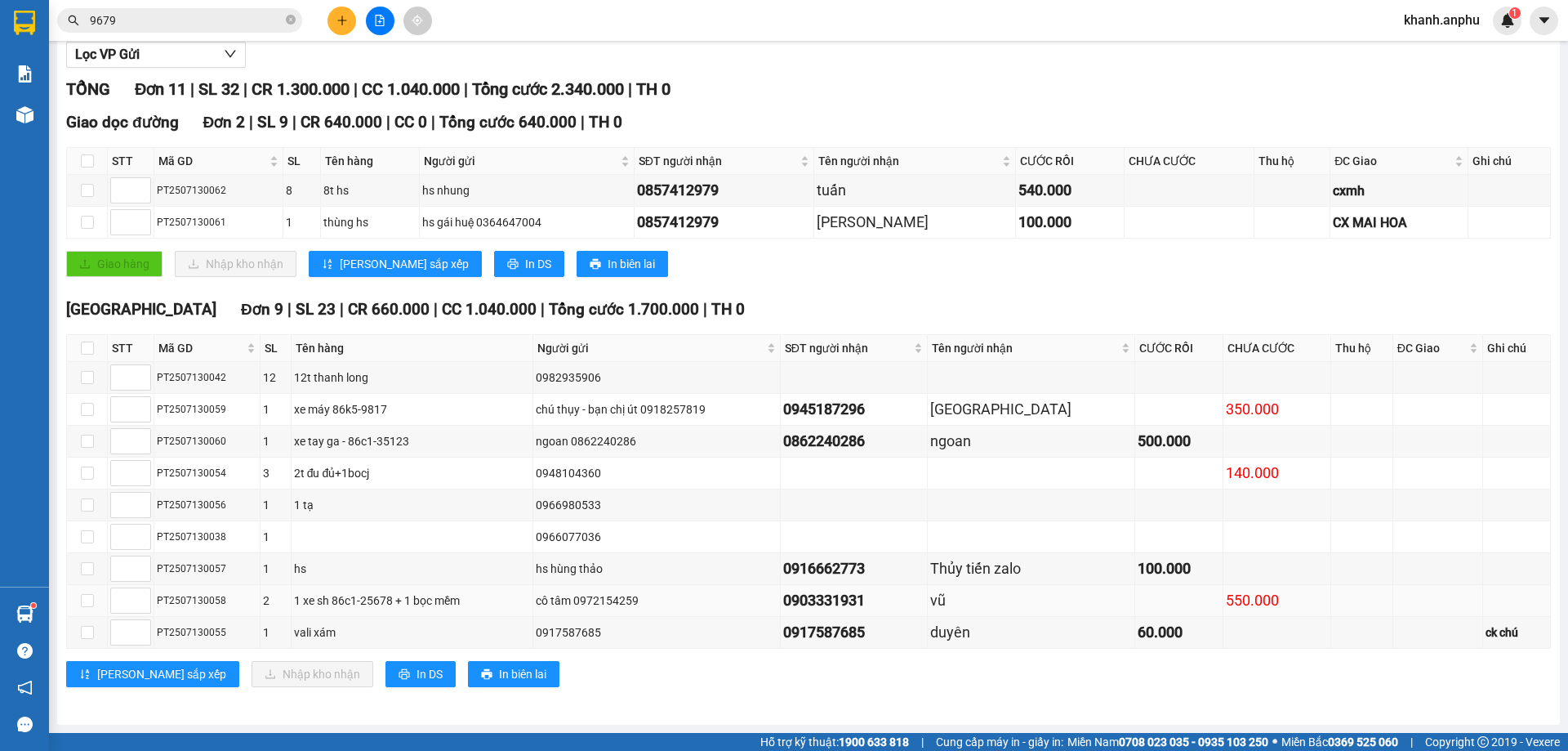 click on "1 xe sh 86c1-25678 + 1 bọc mềm" at bounding box center (412, 601) 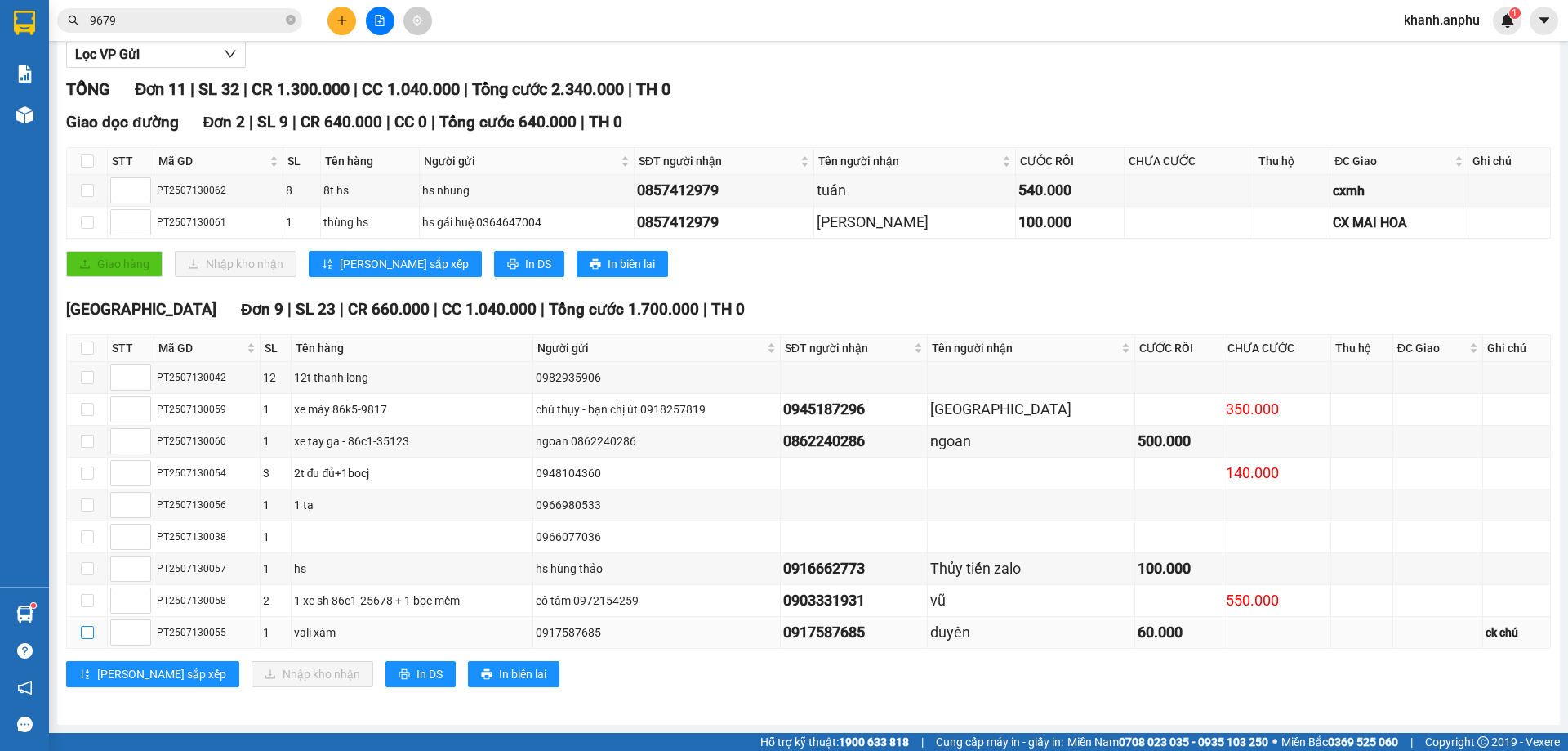 click at bounding box center (87, 633) 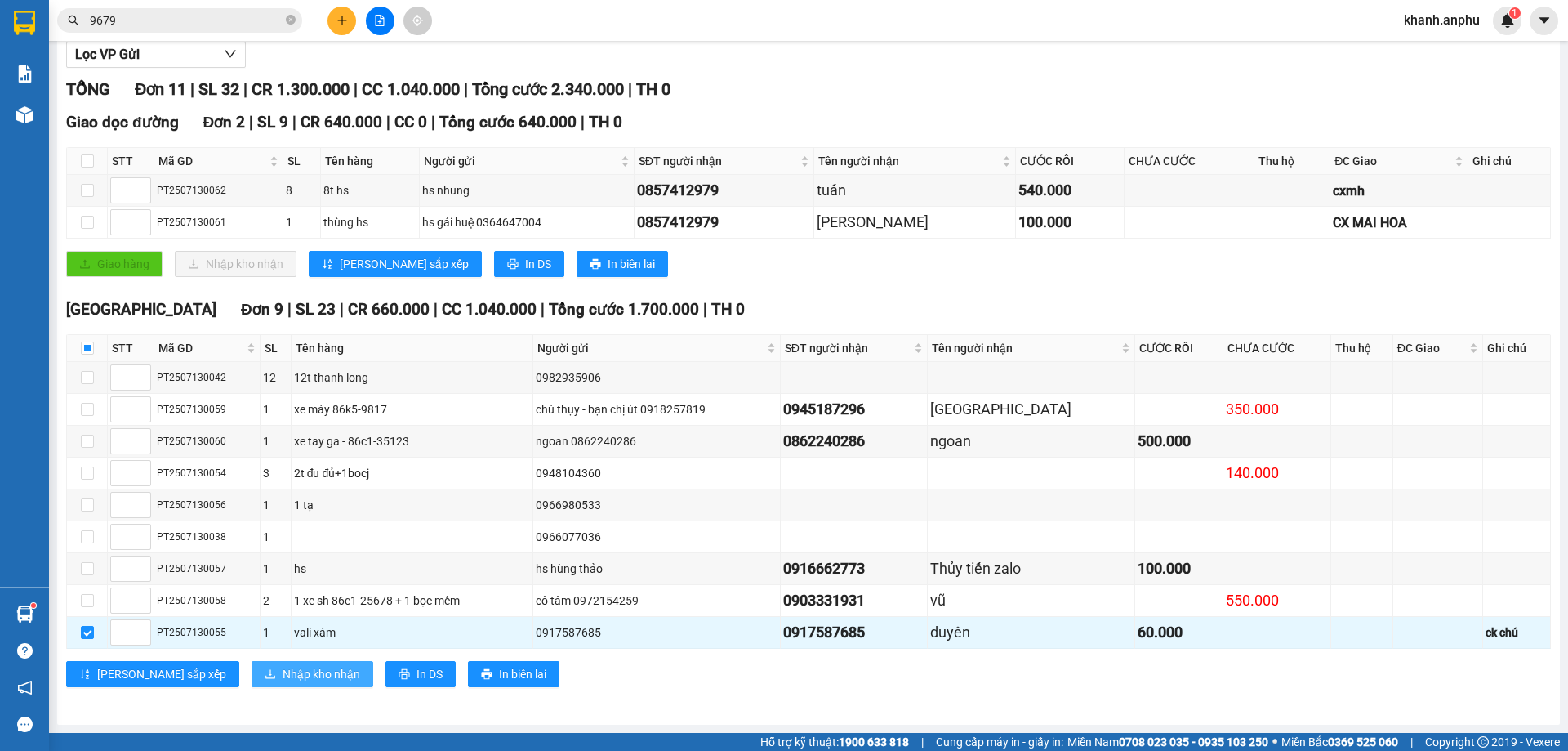 click on "Nhập kho nhận" at bounding box center (321, 674) 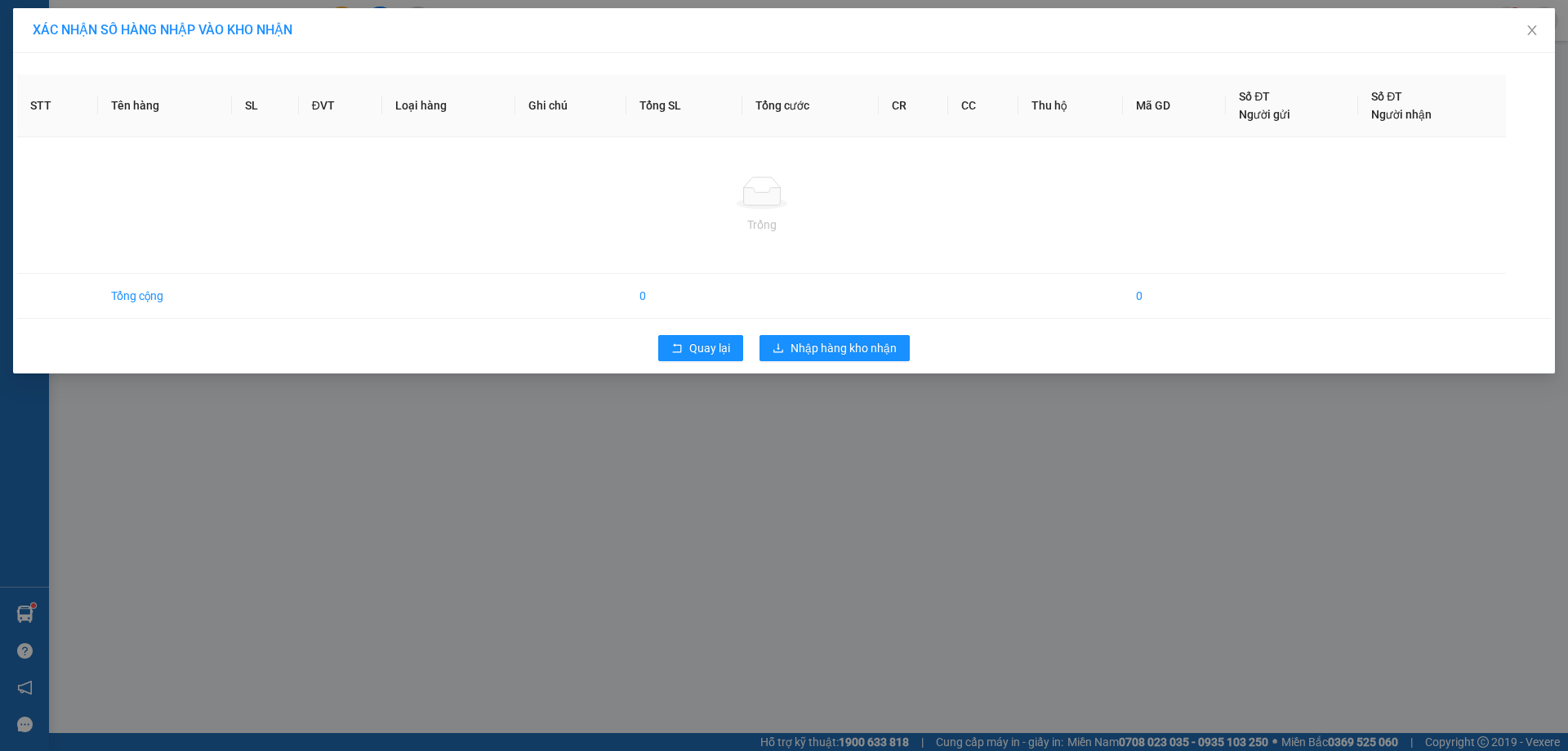scroll, scrollTop: 0, scrollLeft: 0, axis: both 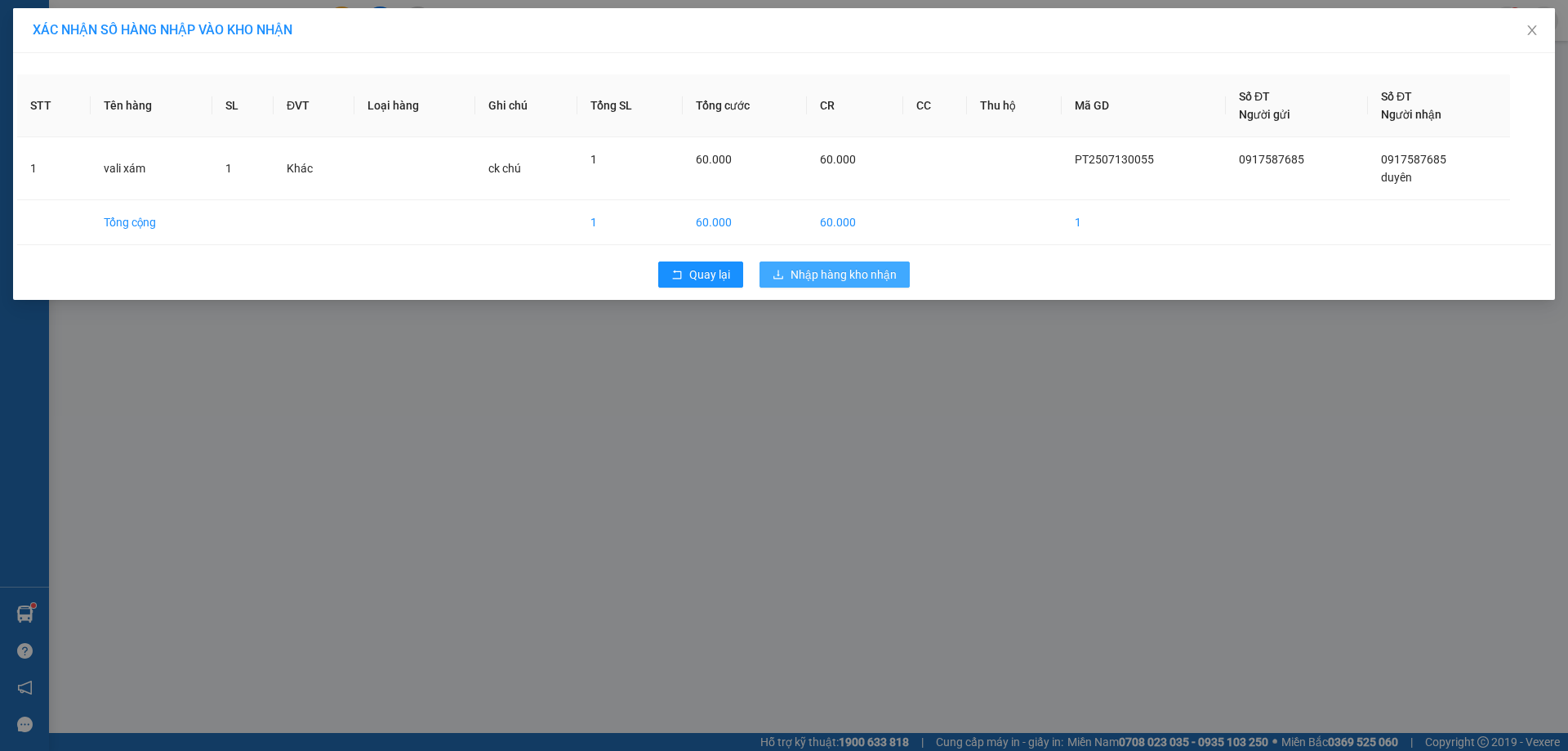 click on "Nhập hàng kho nhận" at bounding box center (844, 275) 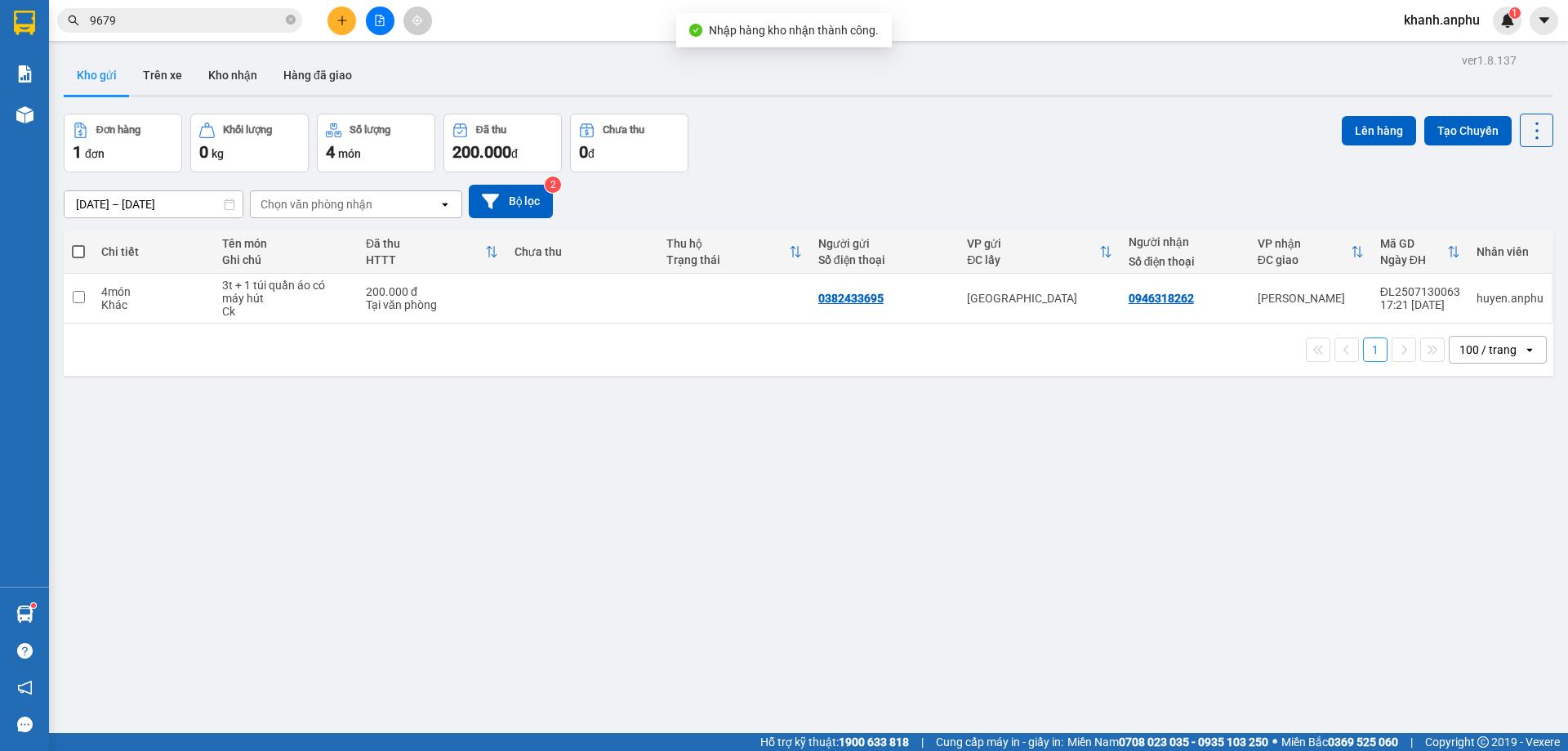 click on "ver  1.8.137 Kho gửi Trên xe [PERSON_NAME] Hàng đã [PERSON_NAME] hàng 1 đơn [PERSON_NAME] 0 kg Số [PERSON_NAME] 4 món Đã thu 200.000  [PERSON_NAME] thu 0  đ Lên hàng Tạo Chuyến [DATE] – [DATE] Press the down arrow key to interact with the calendar and select a date. Press the escape button to close the calendar. Selected date range is from [DATE] to [DATE]. Chọn văn [PERSON_NAME] open Bộ lọc 2 [PERSON_NAME] Tên món Ghi chú Đã thu HTTT Chưa thu Thu [PERSON_NAME] thái Người gửi Số điện thoại VP gửi ĐC lấy Người [PERSON_NAME] Số điện thoại [PERSON_NAME] ĐC [PERSON_NAME] Mã [PERSON_NAME] ĐH [PERSON_NAME] 4  món Khác 3t + 1 túi quần áo có máy hút  Ck  200.000 đ [PERSON_NAME] 0382433695 [GEOGRAPHIC_DATA] 0946318262 [PERSON_NAME] ĐL2507130063 17:21 [DATE] [PERSON_NAME].anphu 1 100 / trang open Đang tải dữ liệu" at bounding box center [808, 424] 